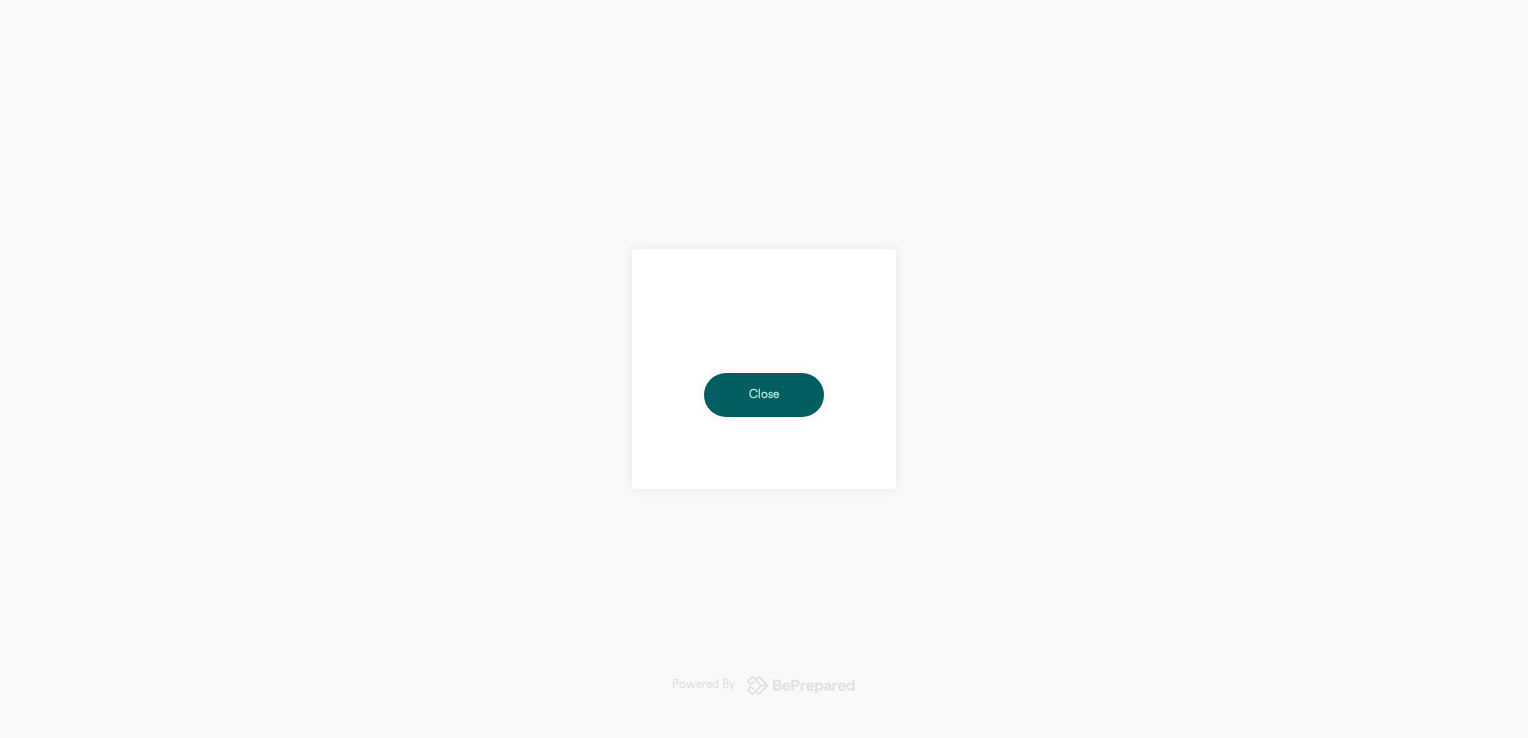 scroll, scrollTop: 0, scrollLeft: 0, axis: both 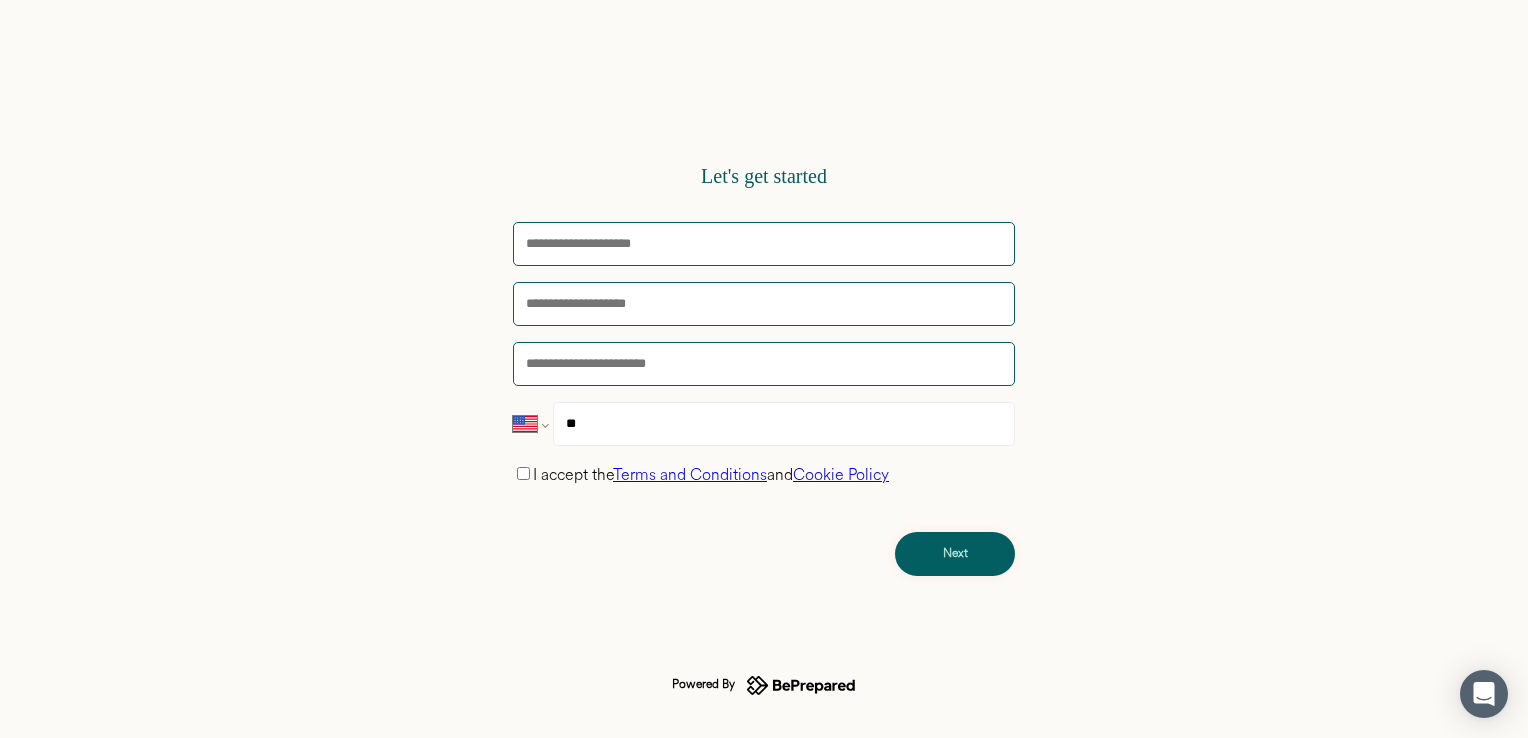 select on "**" 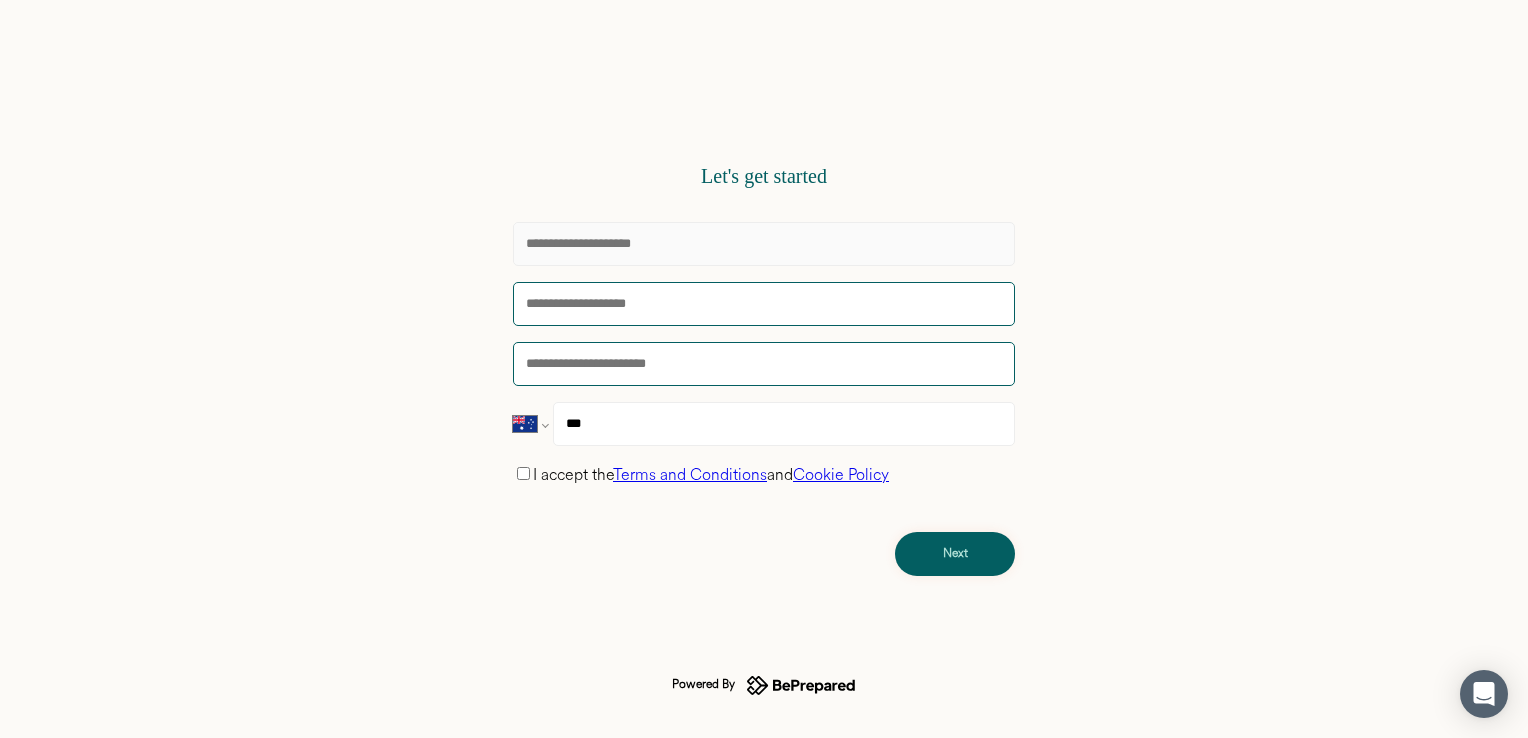 click at bounding box center [764, 244] 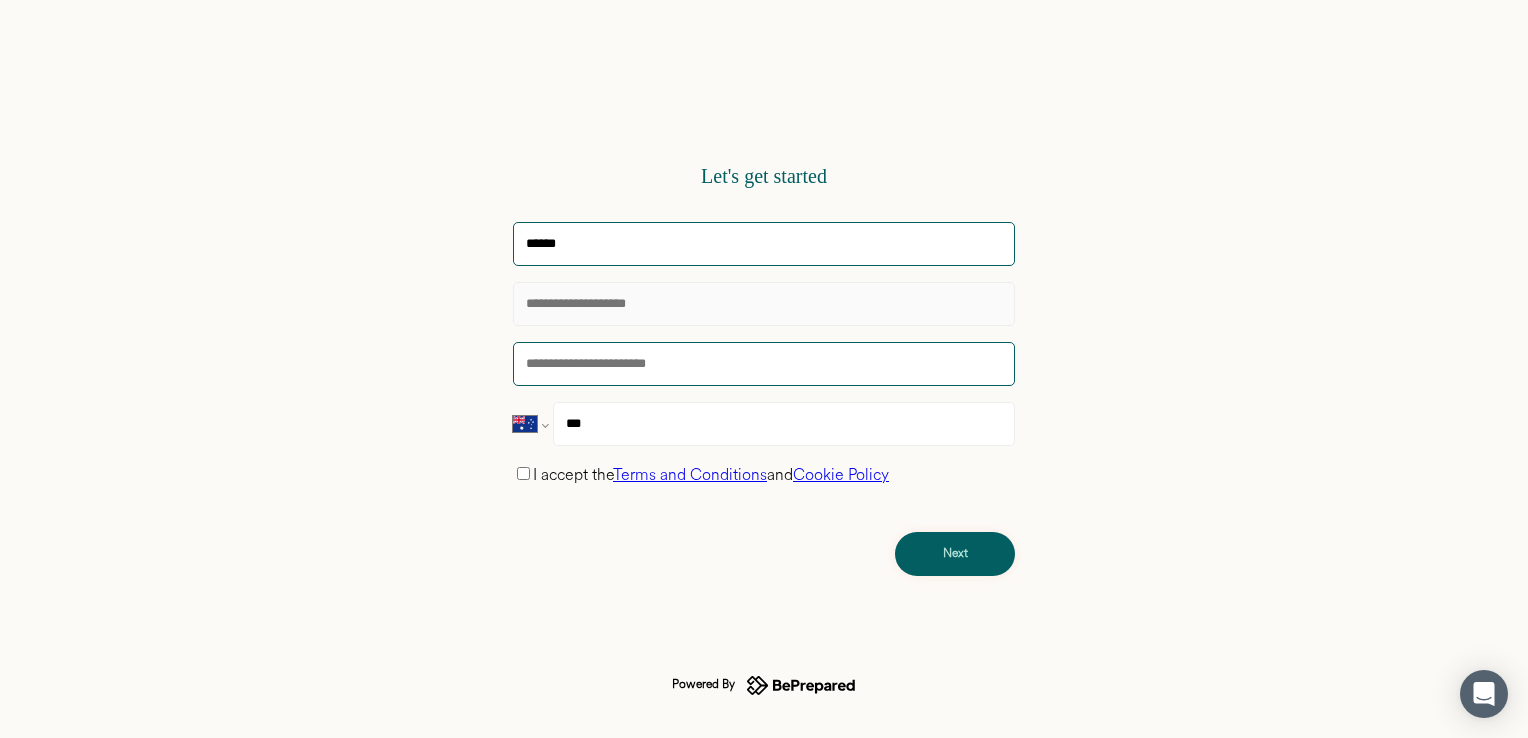 type on "**********" 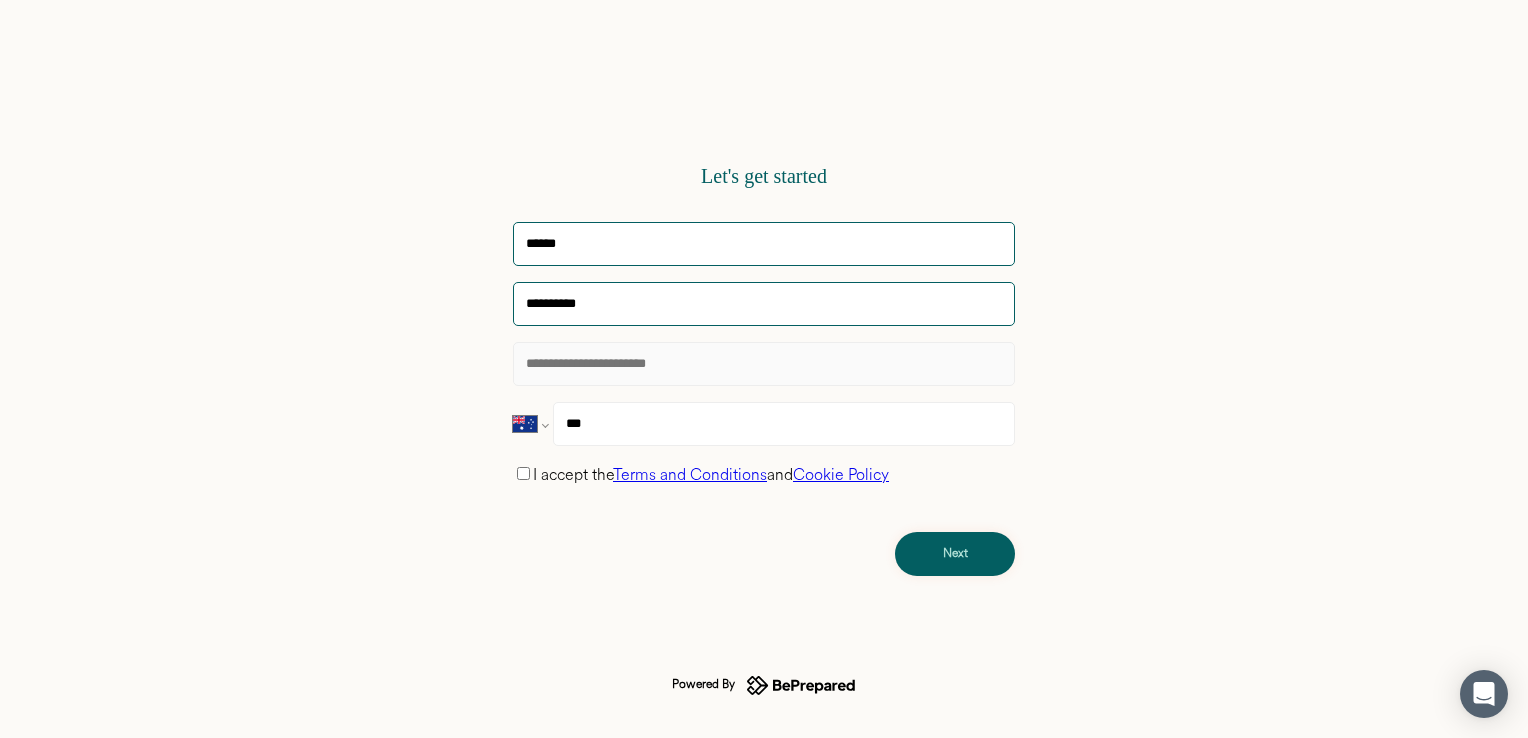type on "**********" 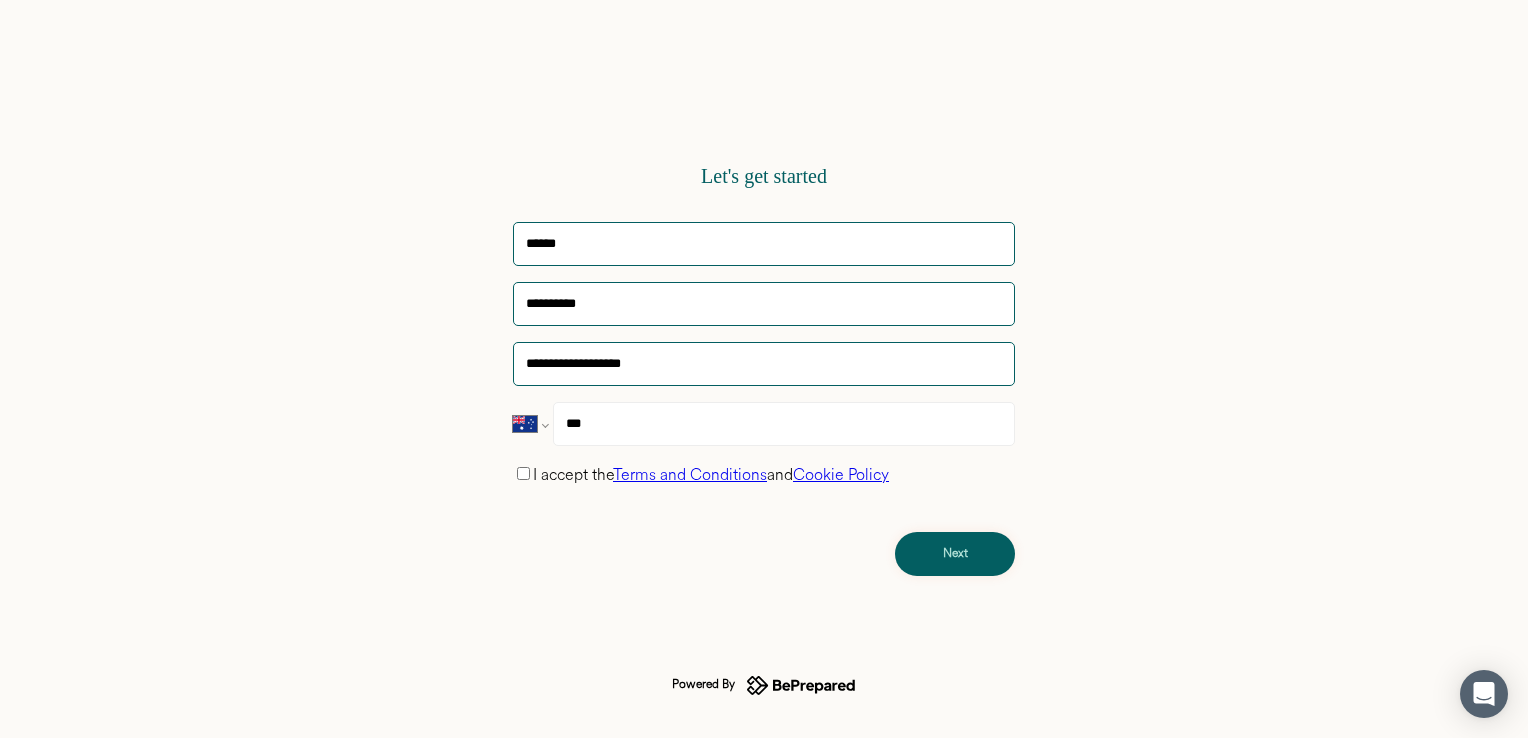 click on "***" at bounding box center (784, 424) 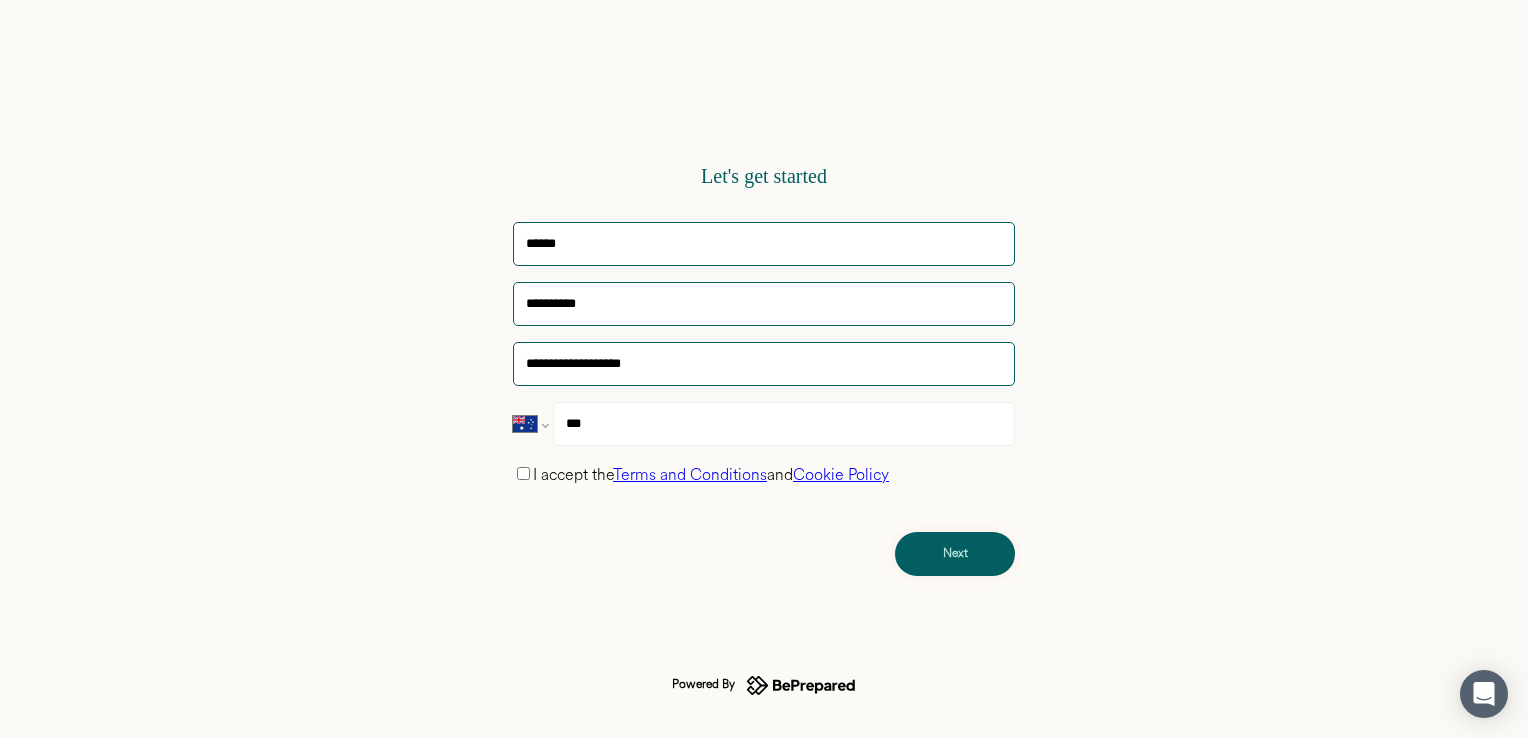 type on "**********" 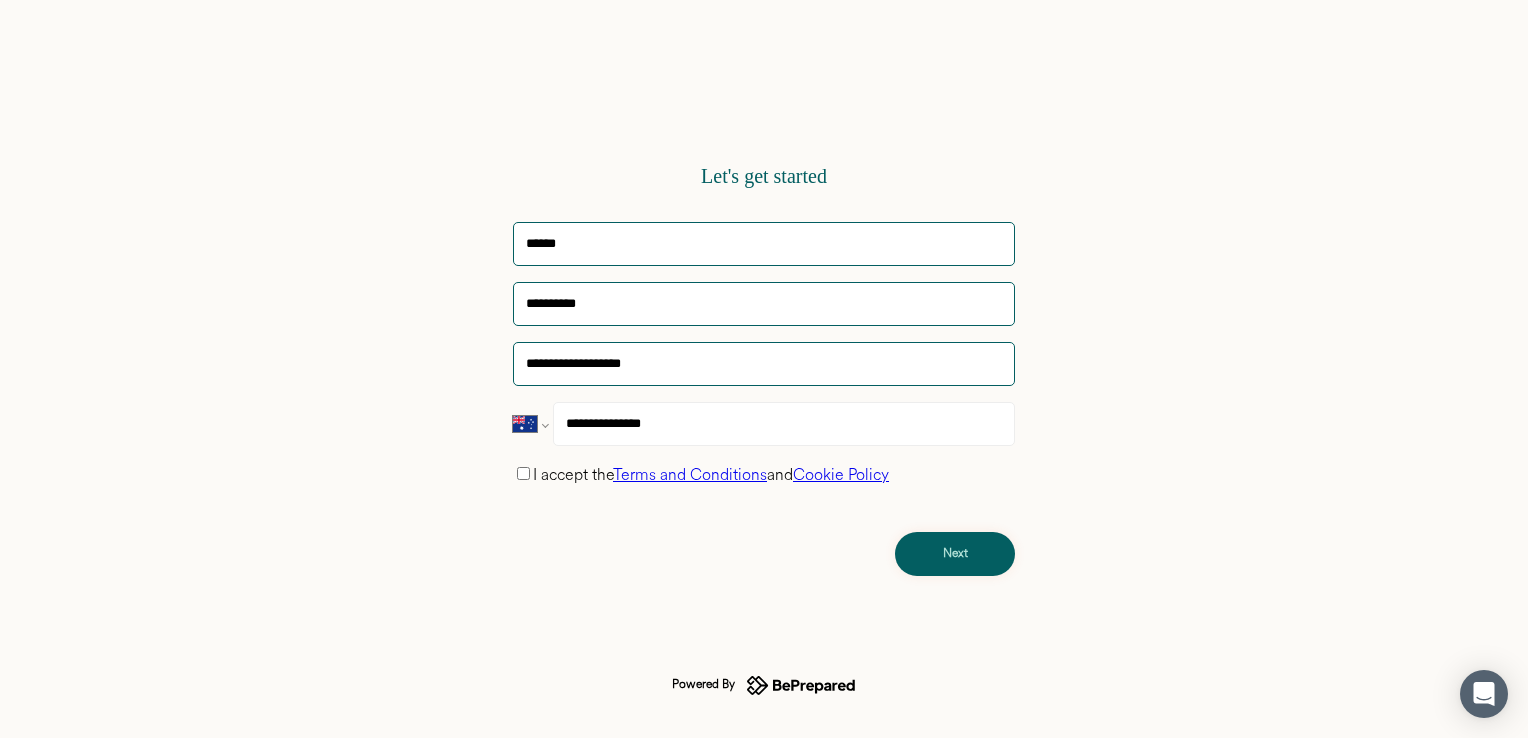 click on "Next" at bounding box center [955, 554] 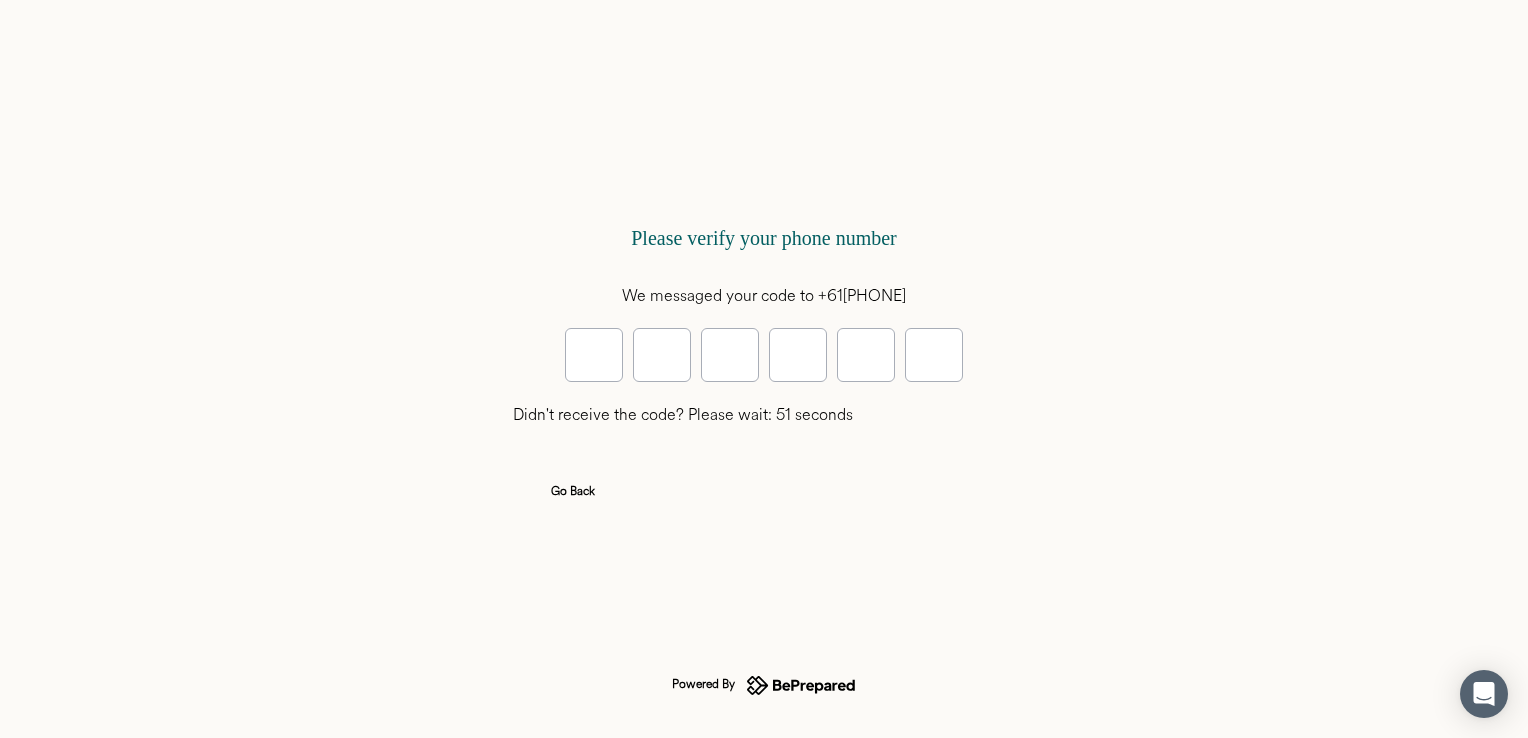 type on "*" 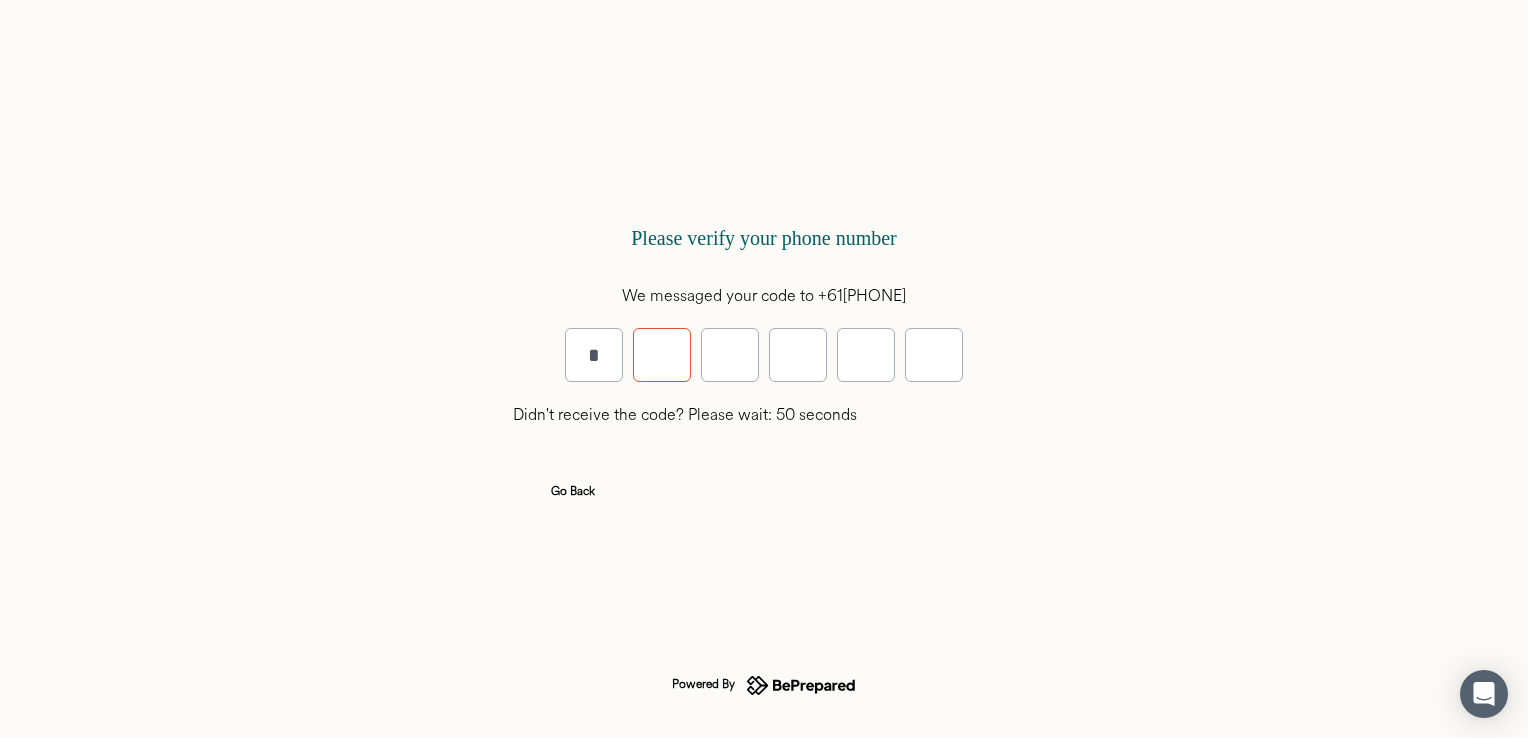 type on "*" 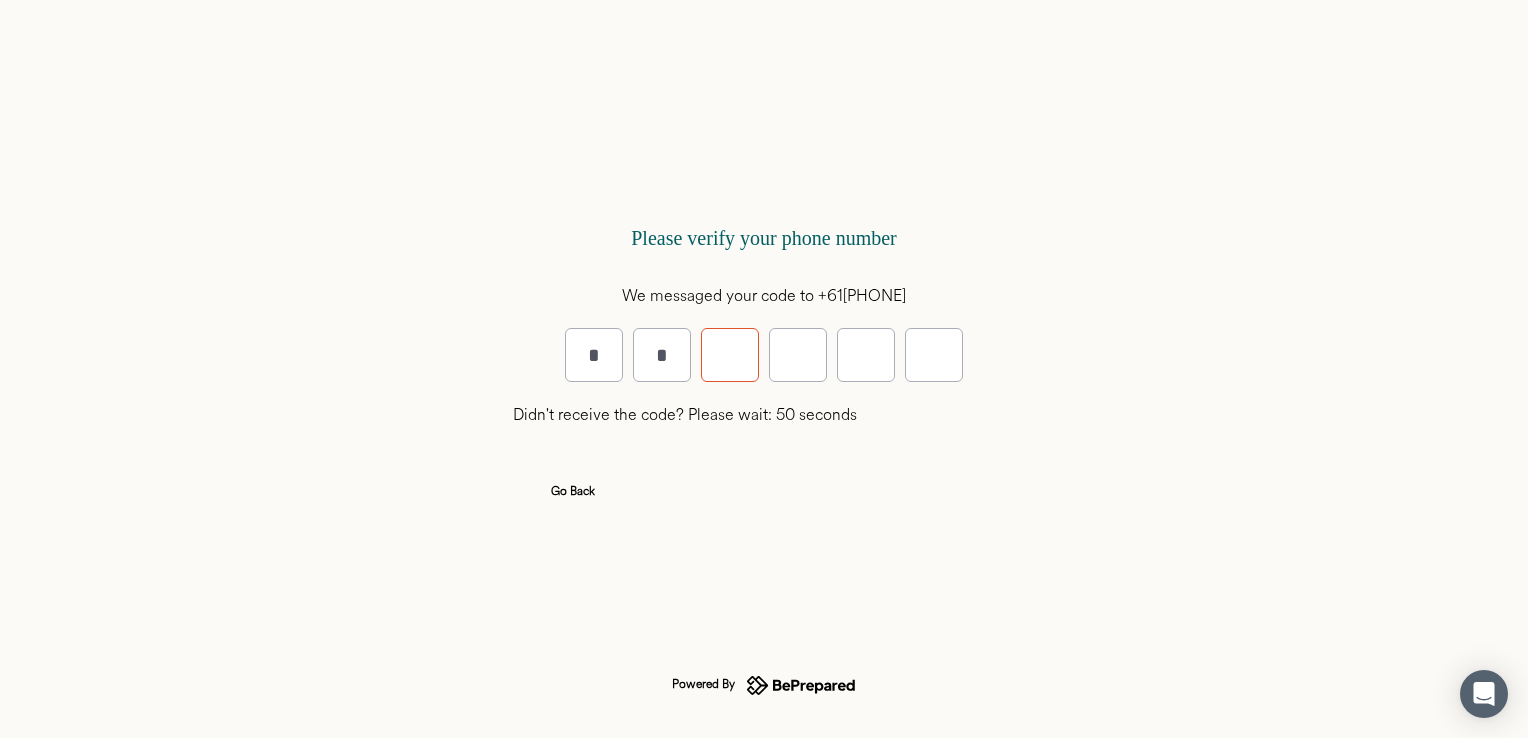 type on "*" 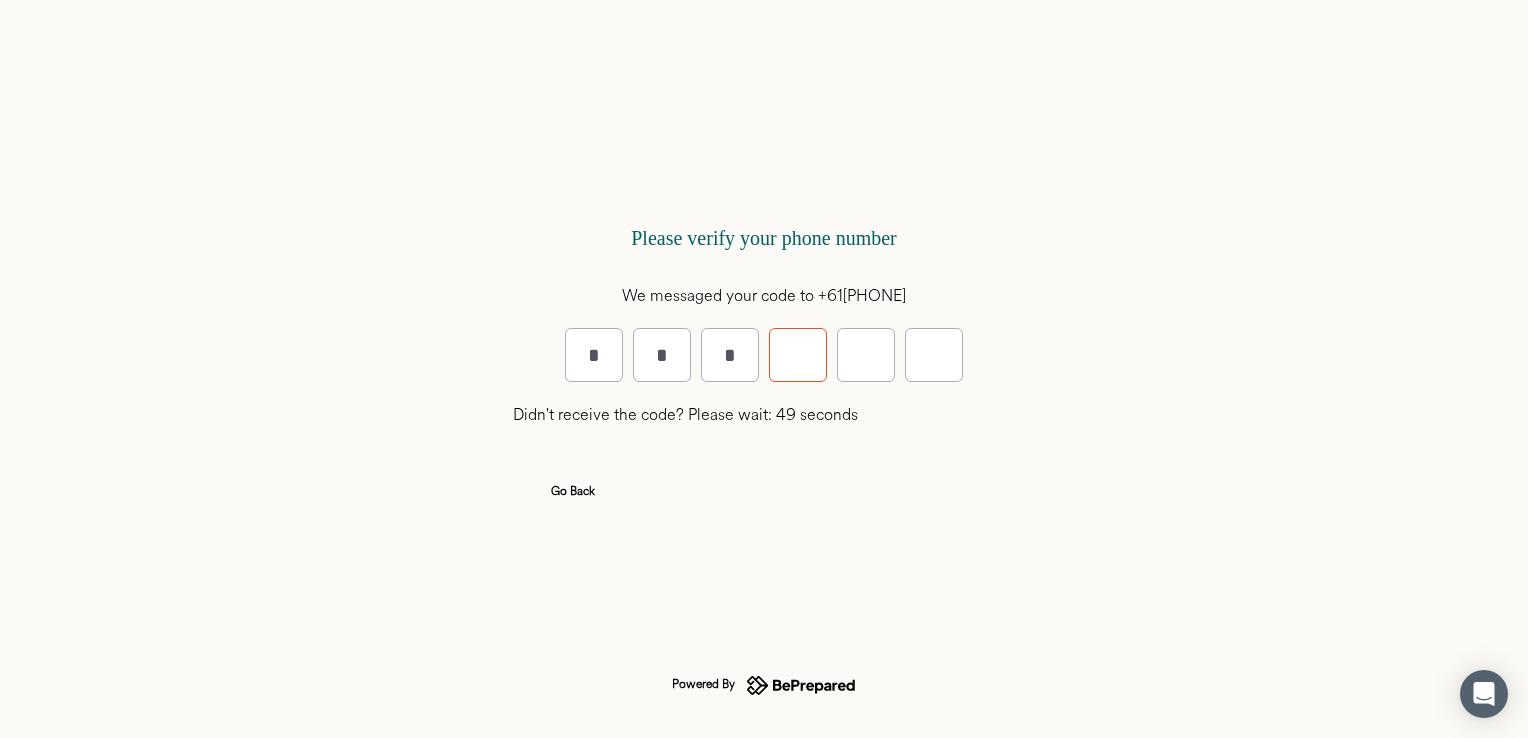type on "*" 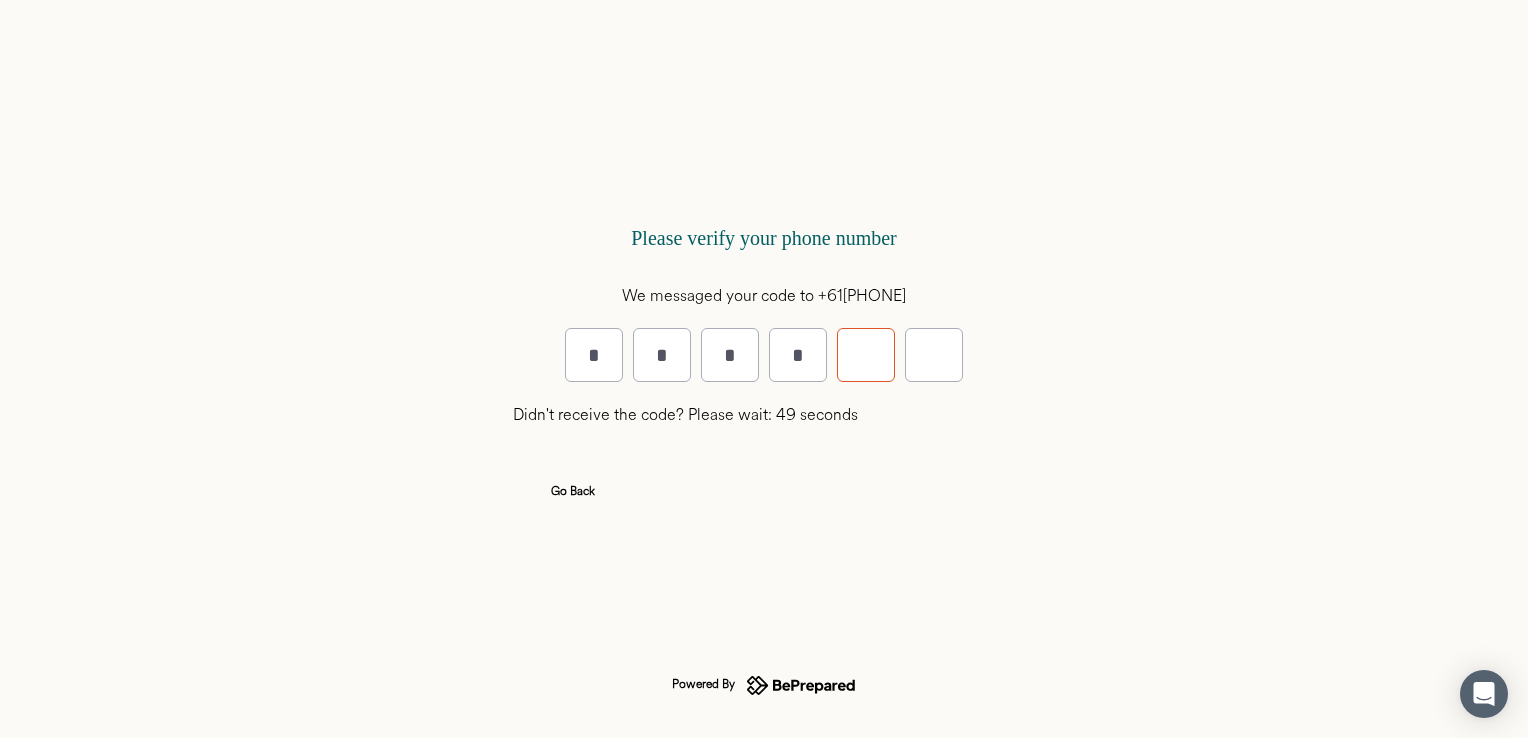 type on "*" 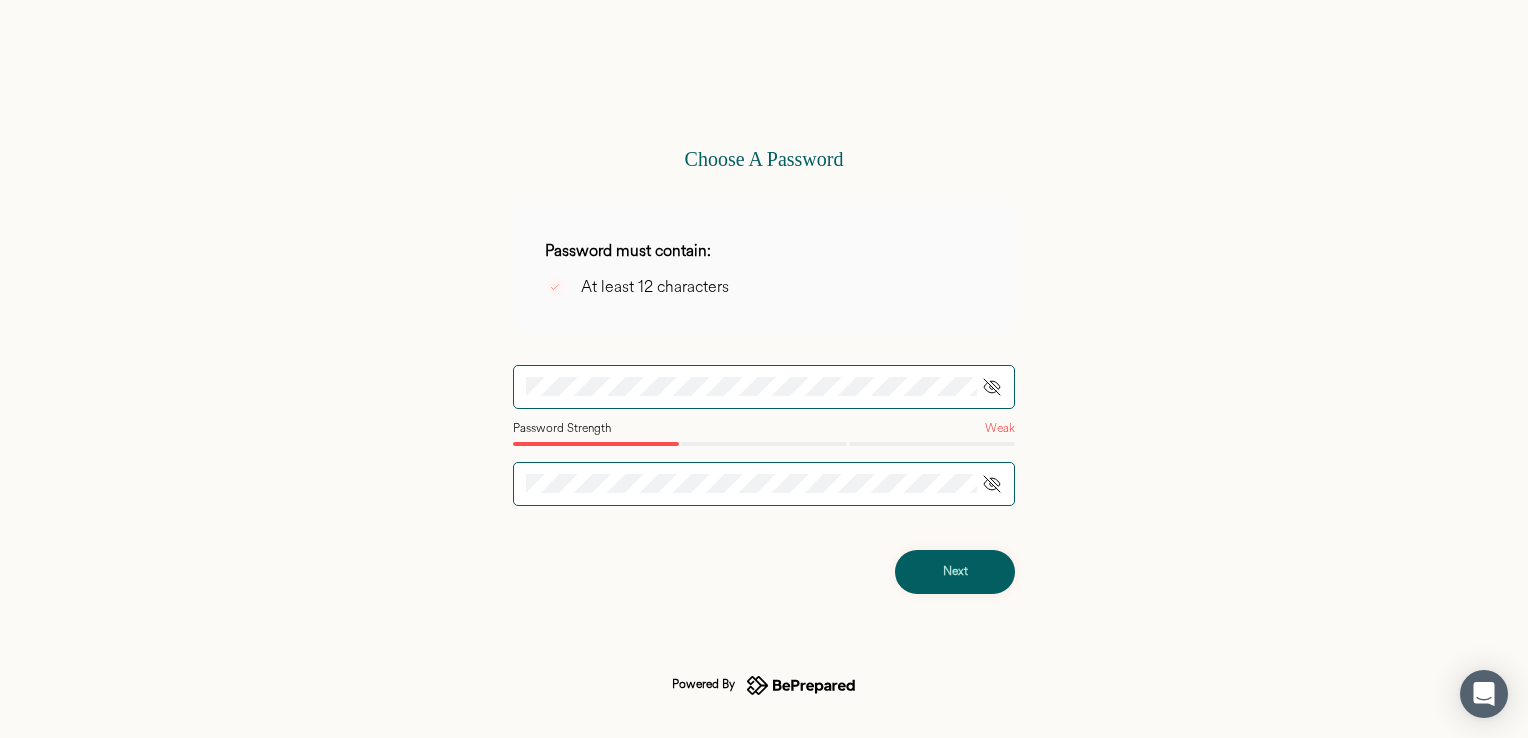 click on "Next" at bounding box center (955, 572) 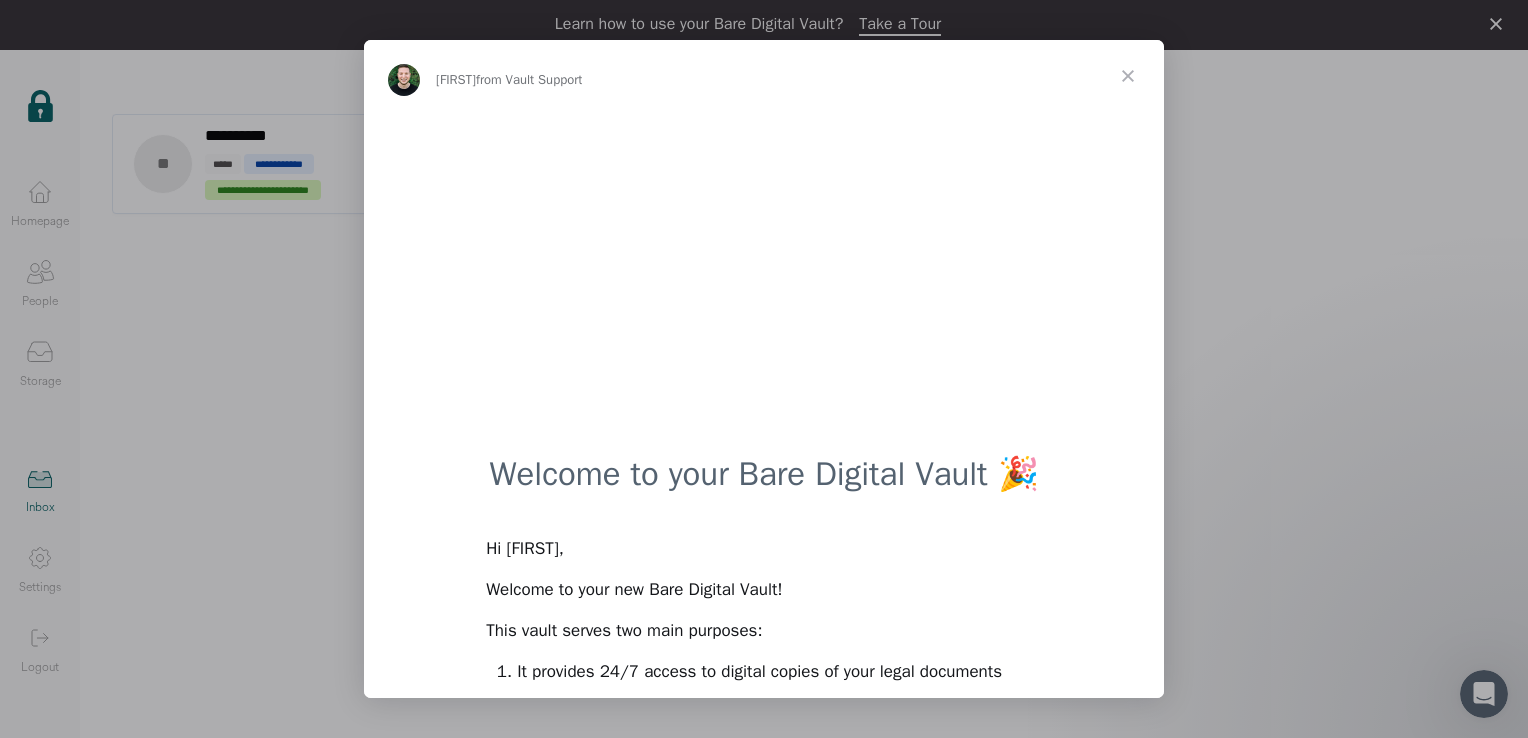 scroll, scrollTop: 0, scrollLeft: 0, axis: both 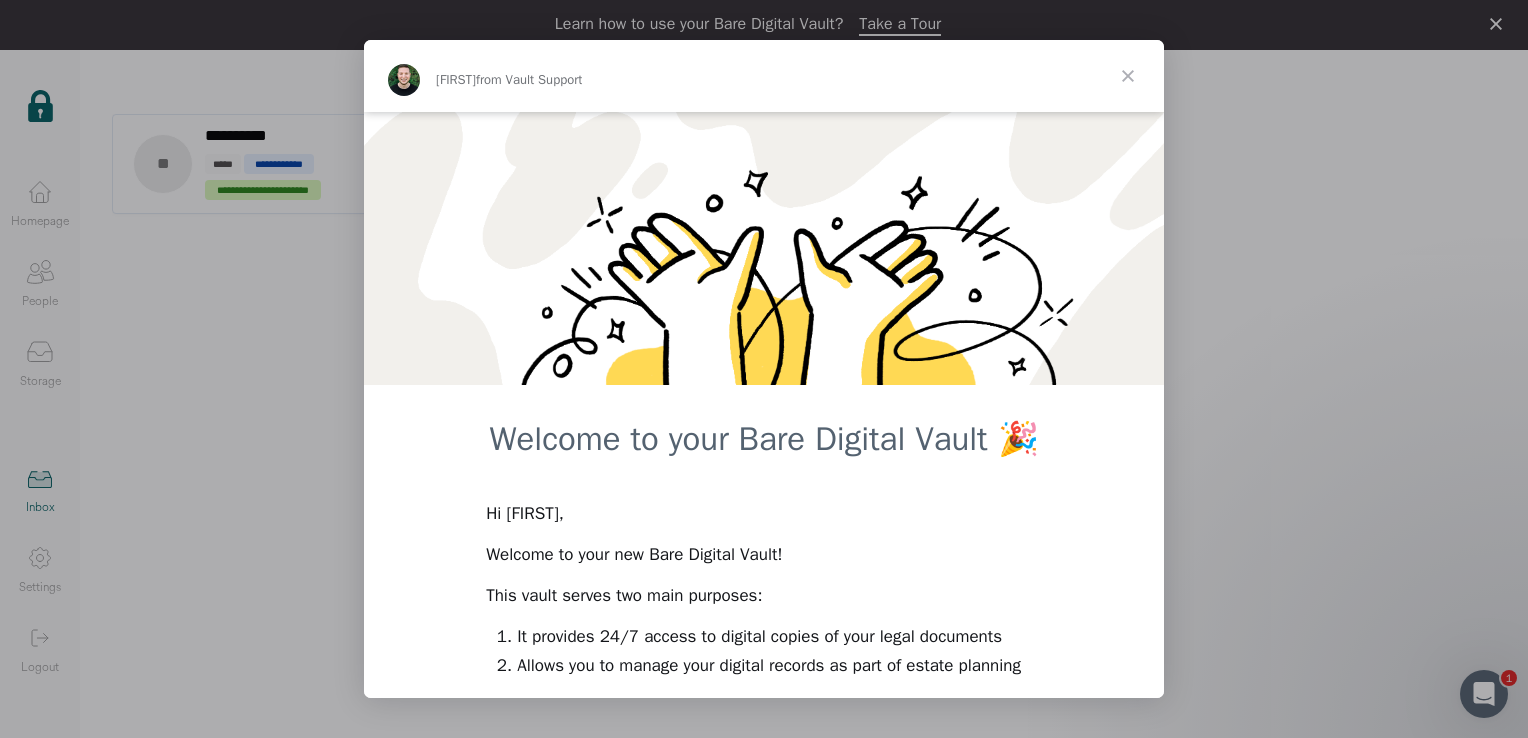 click at bounding box center [1128, 76] 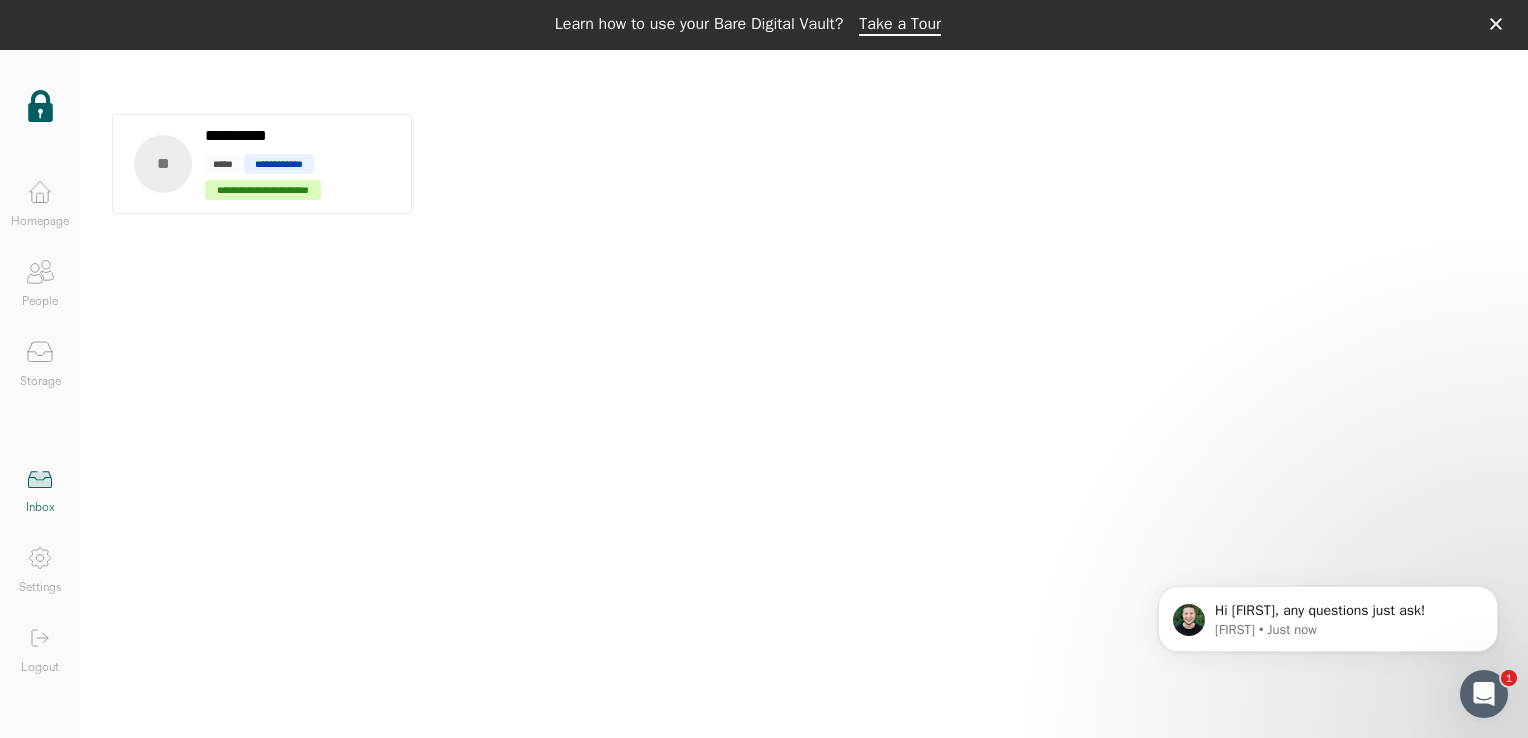 scroll, scrollTop: 0, scrollLeft: 0, axis: both 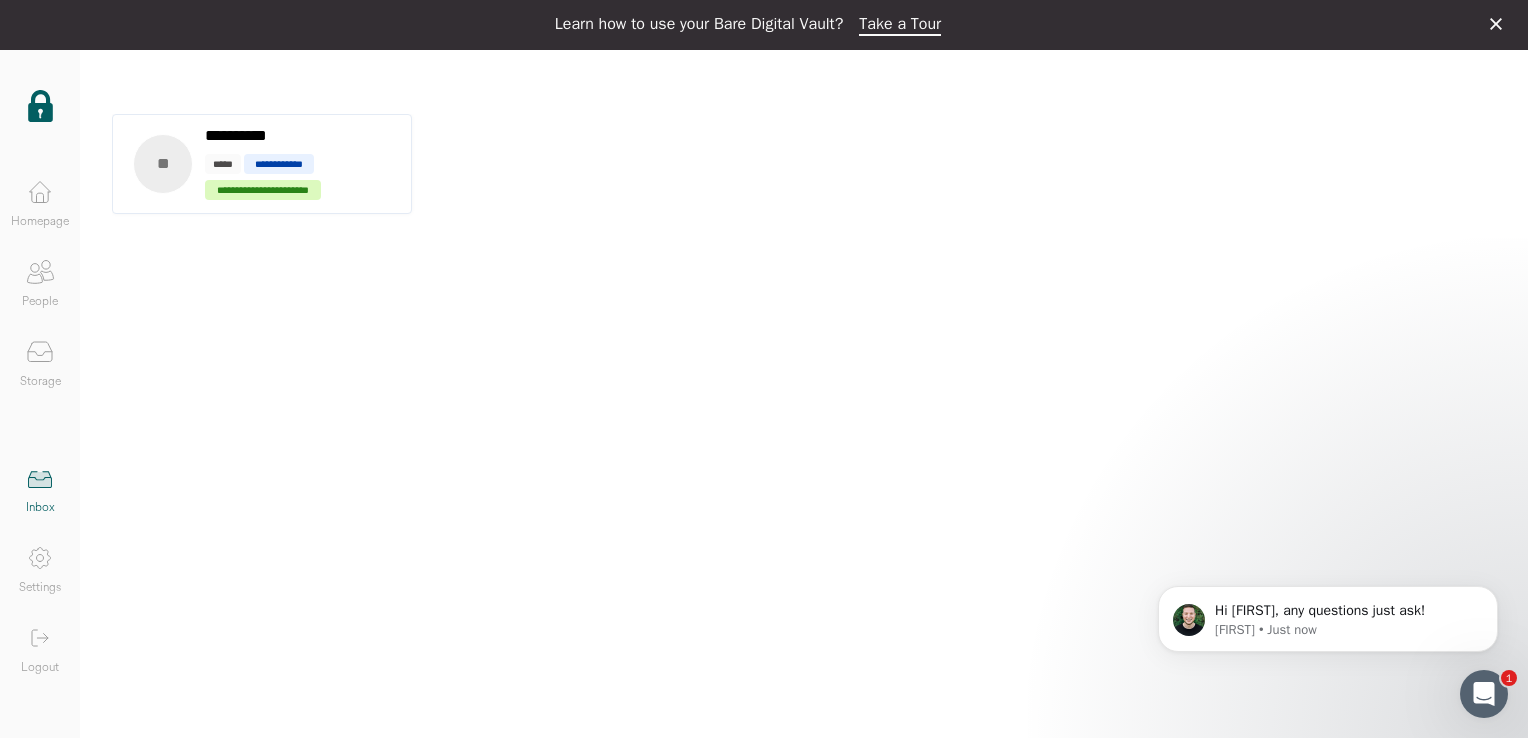 click 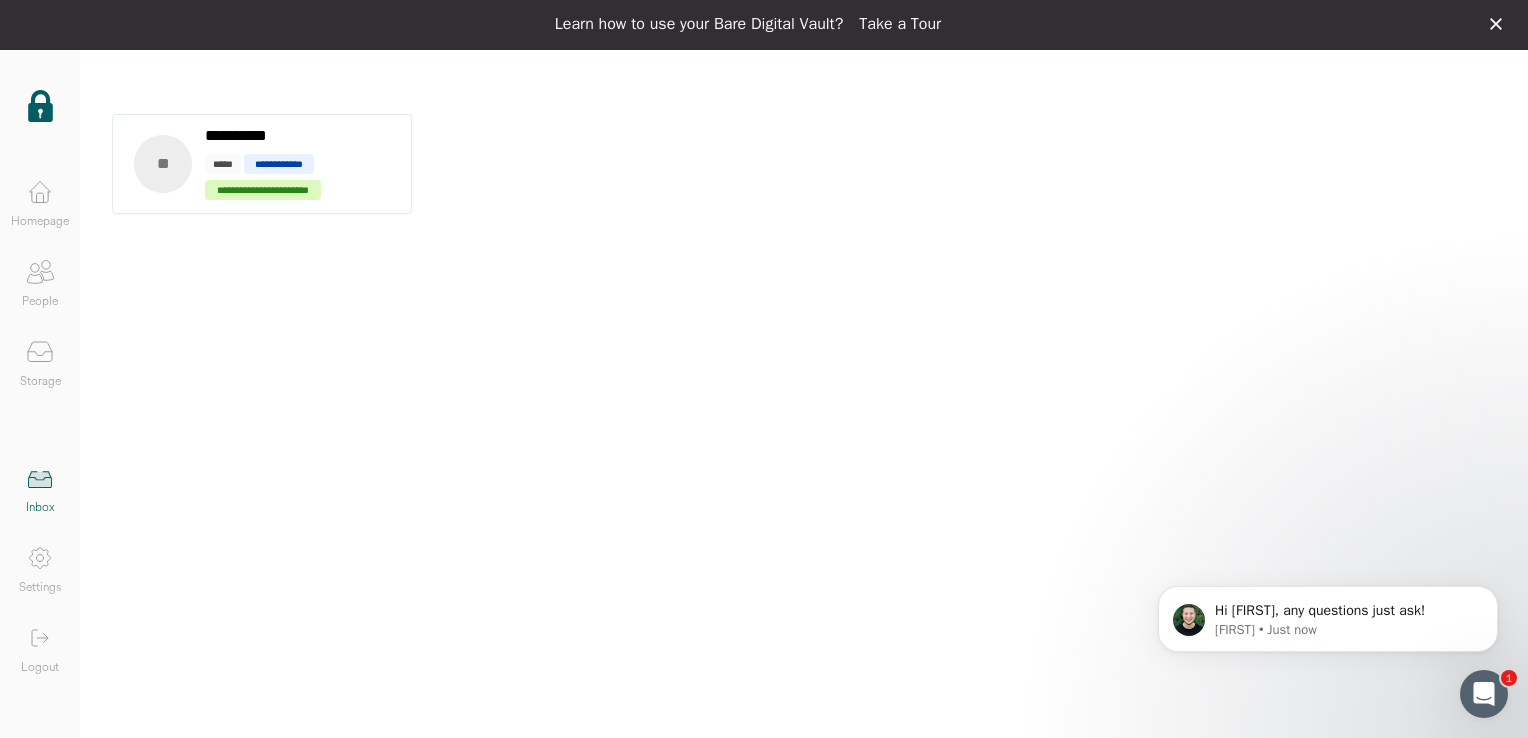 click on "Take a Tour" at bounding box center (900, 25) 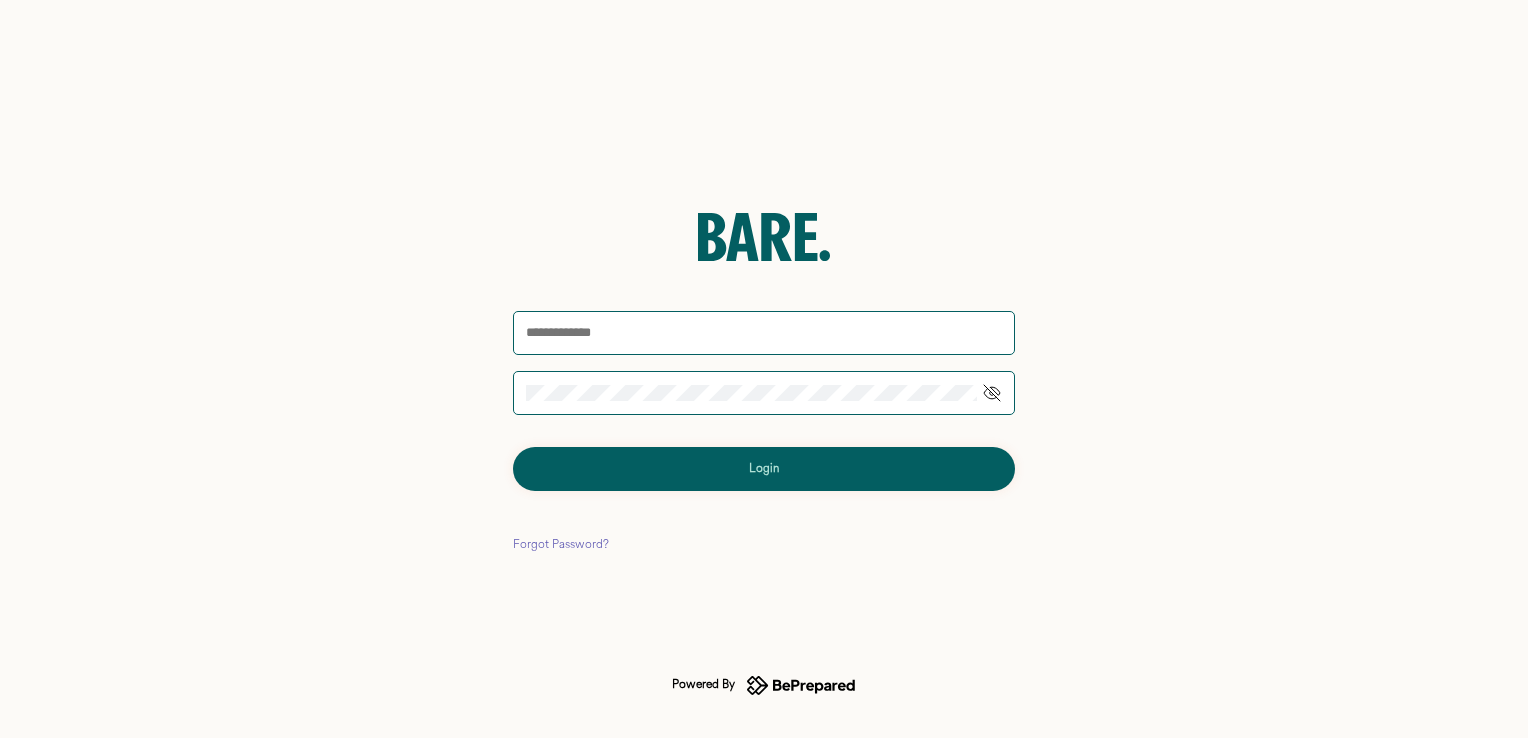 scroll, scrollTop: 0, scrollLeft: 0, axis: both 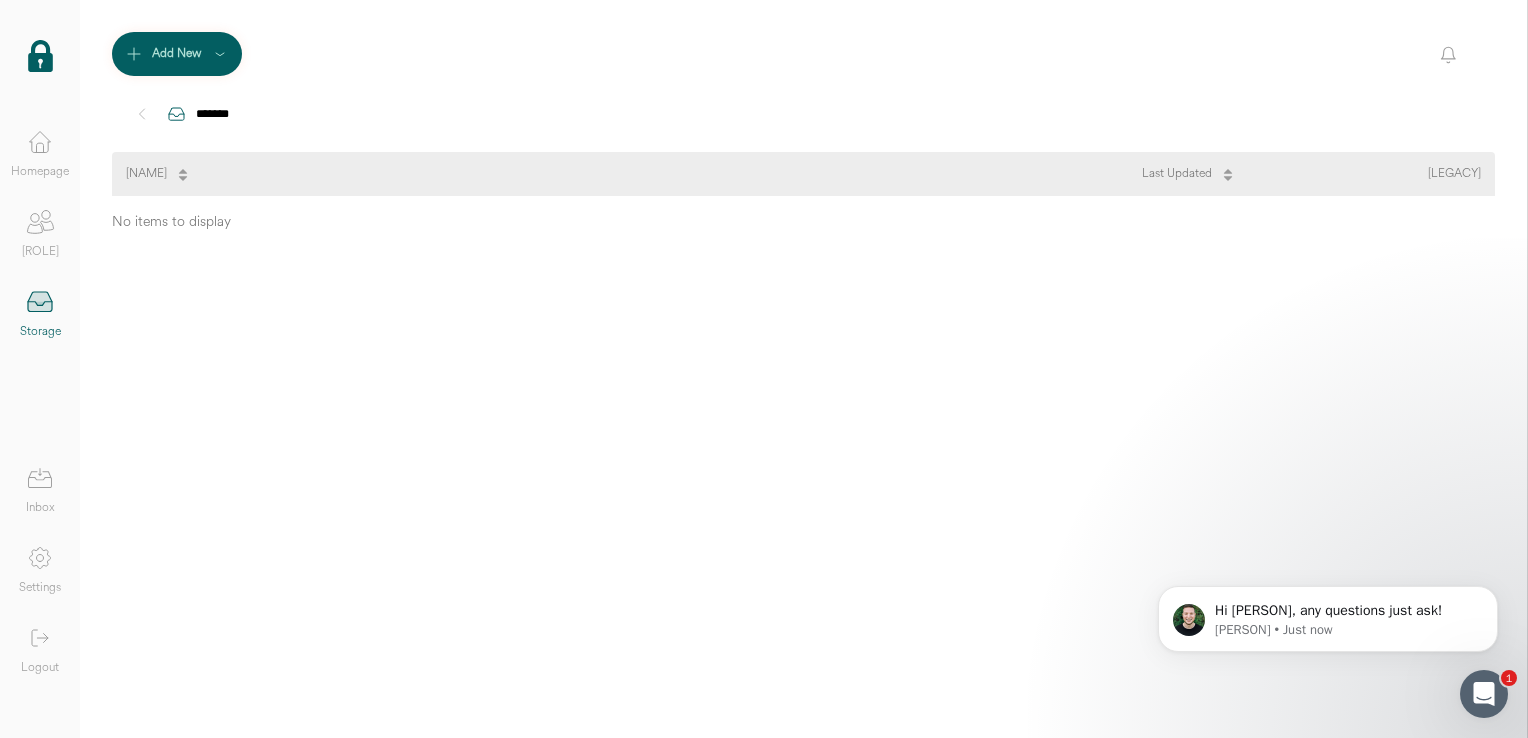 click 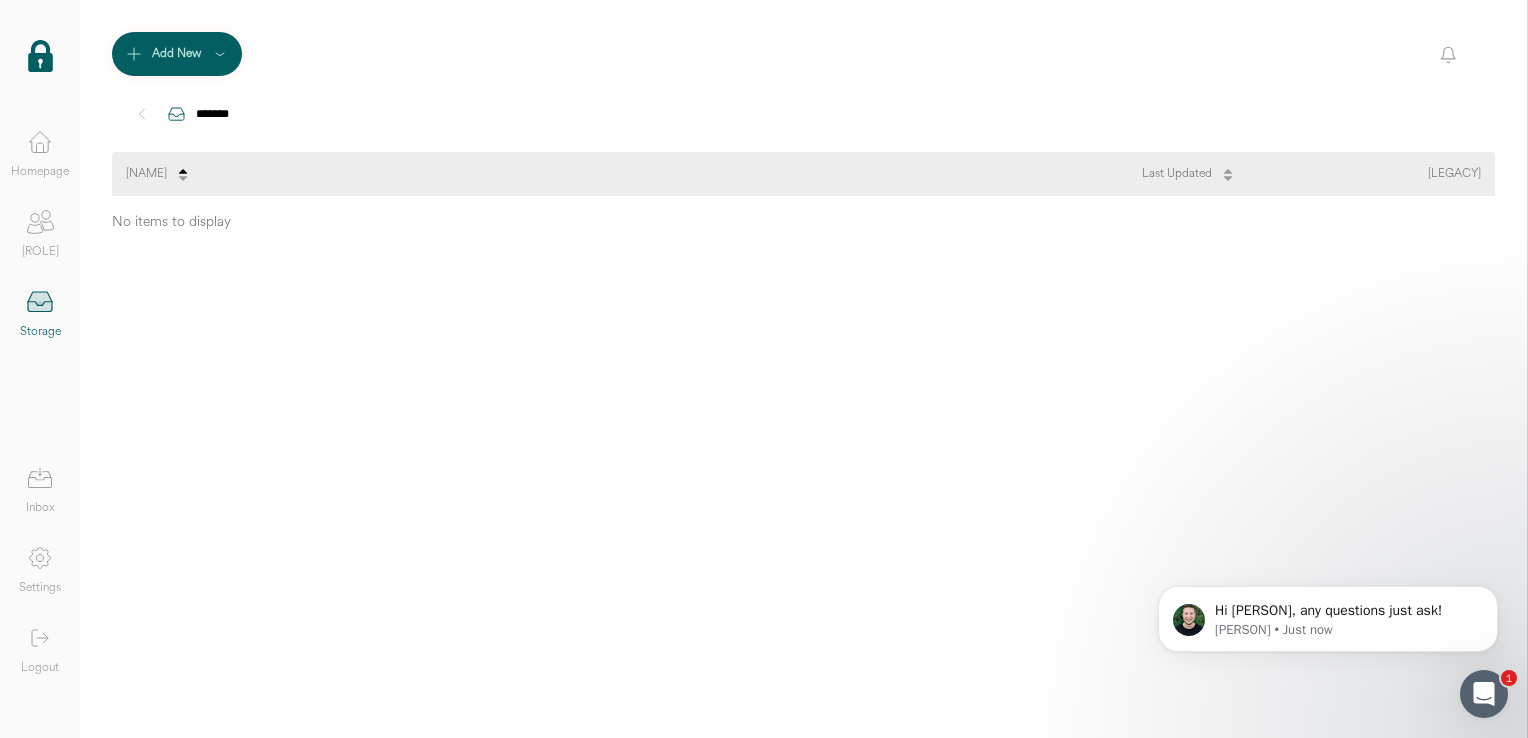 click 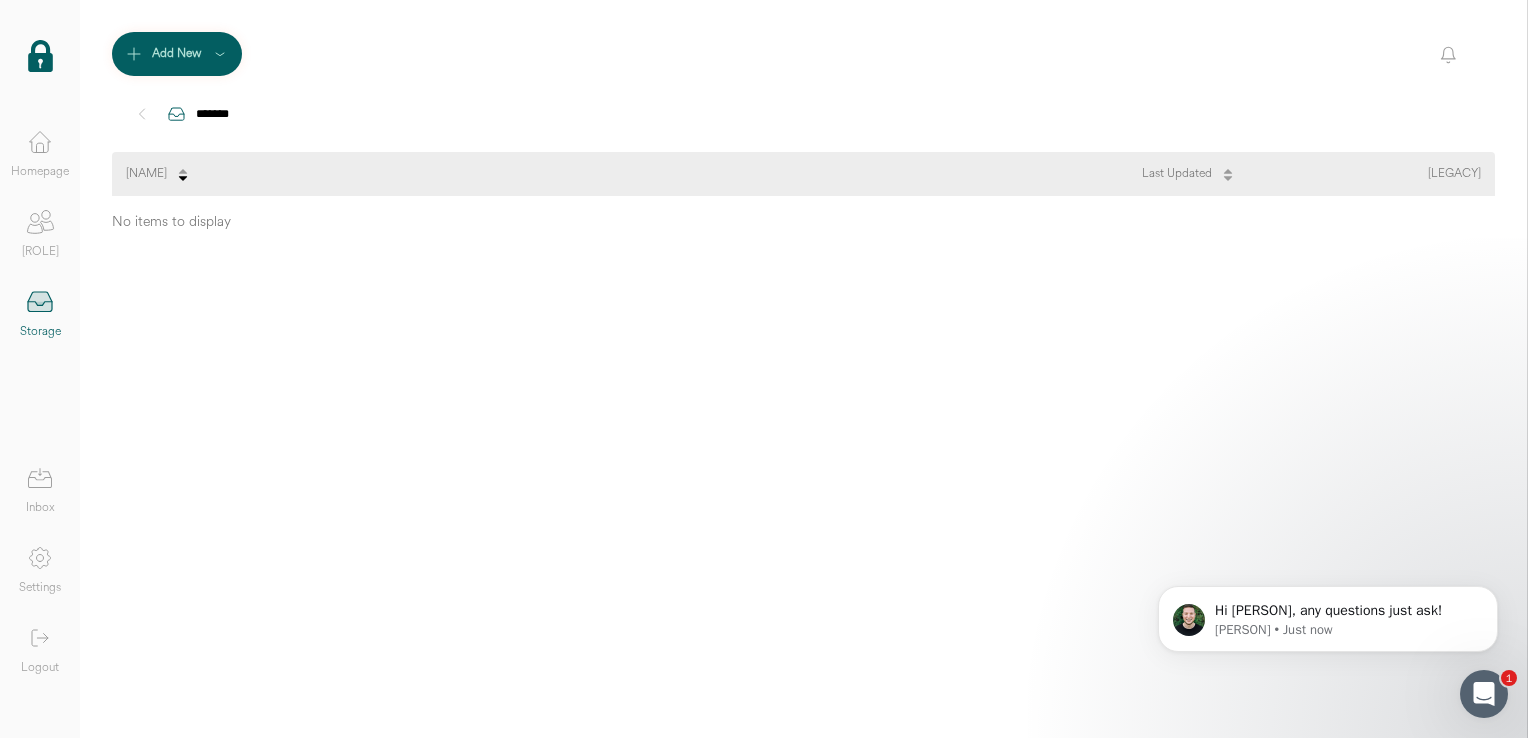 click 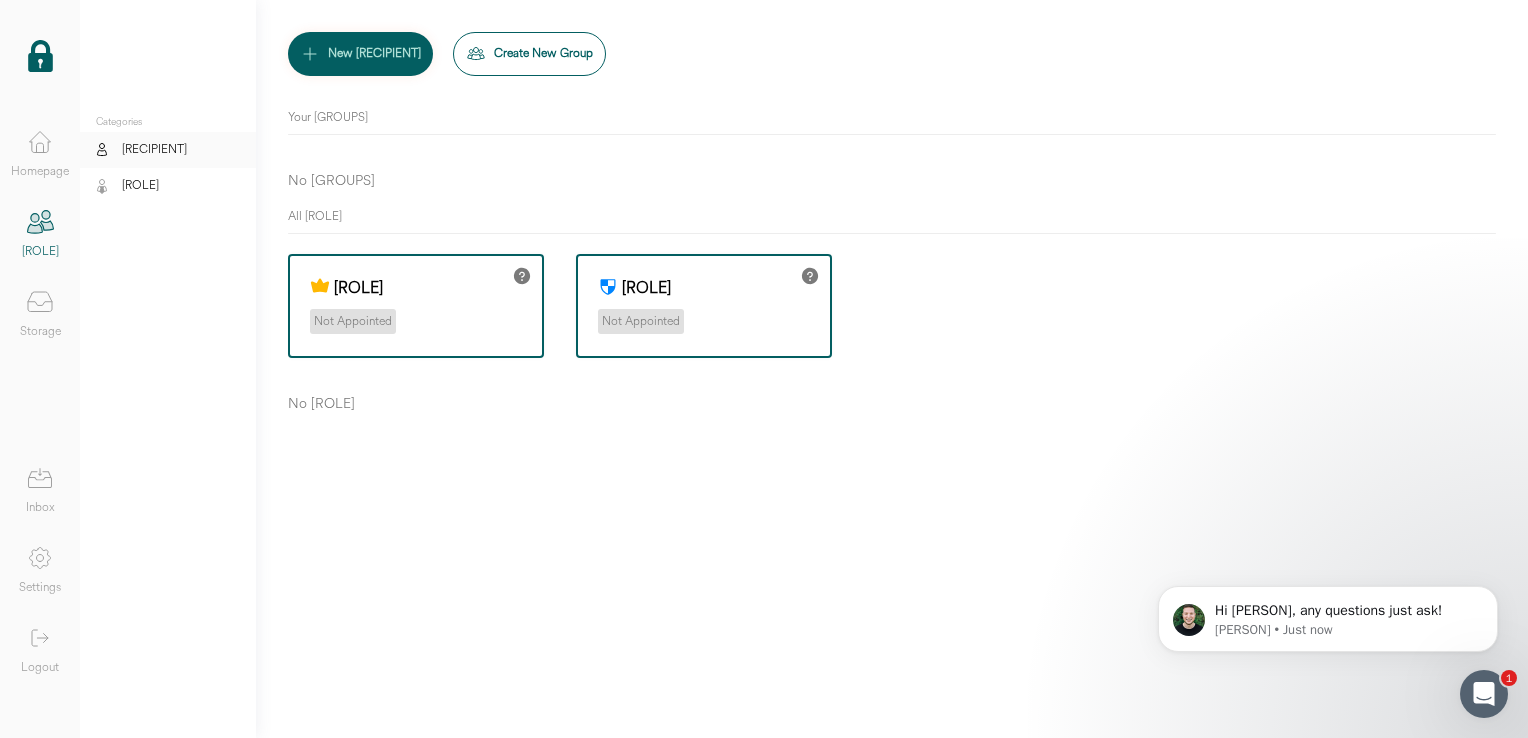 click on "Homepage" at bounding box center [40, 172] 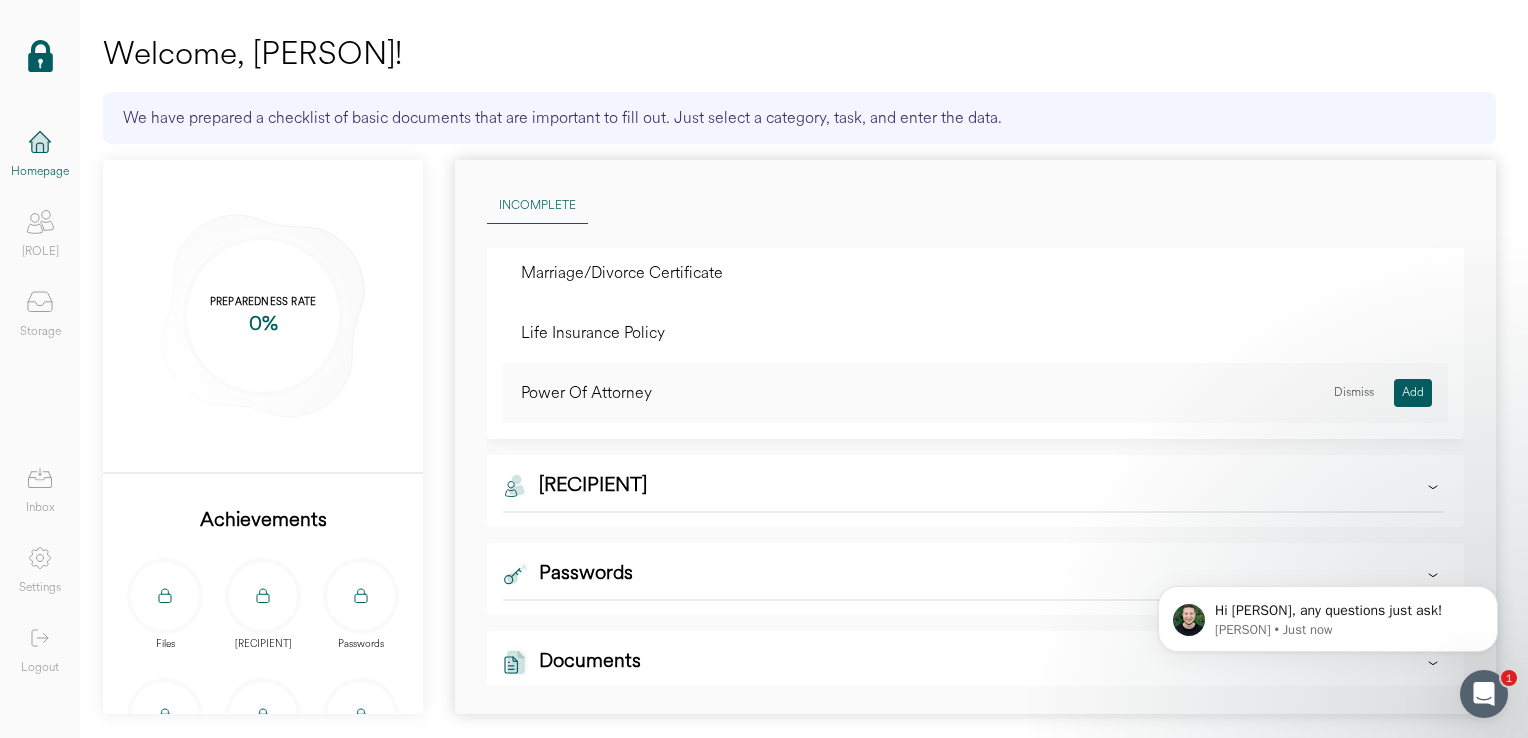 scroll, scrollTop: 200, scrollLeft: 0, axis: vertical 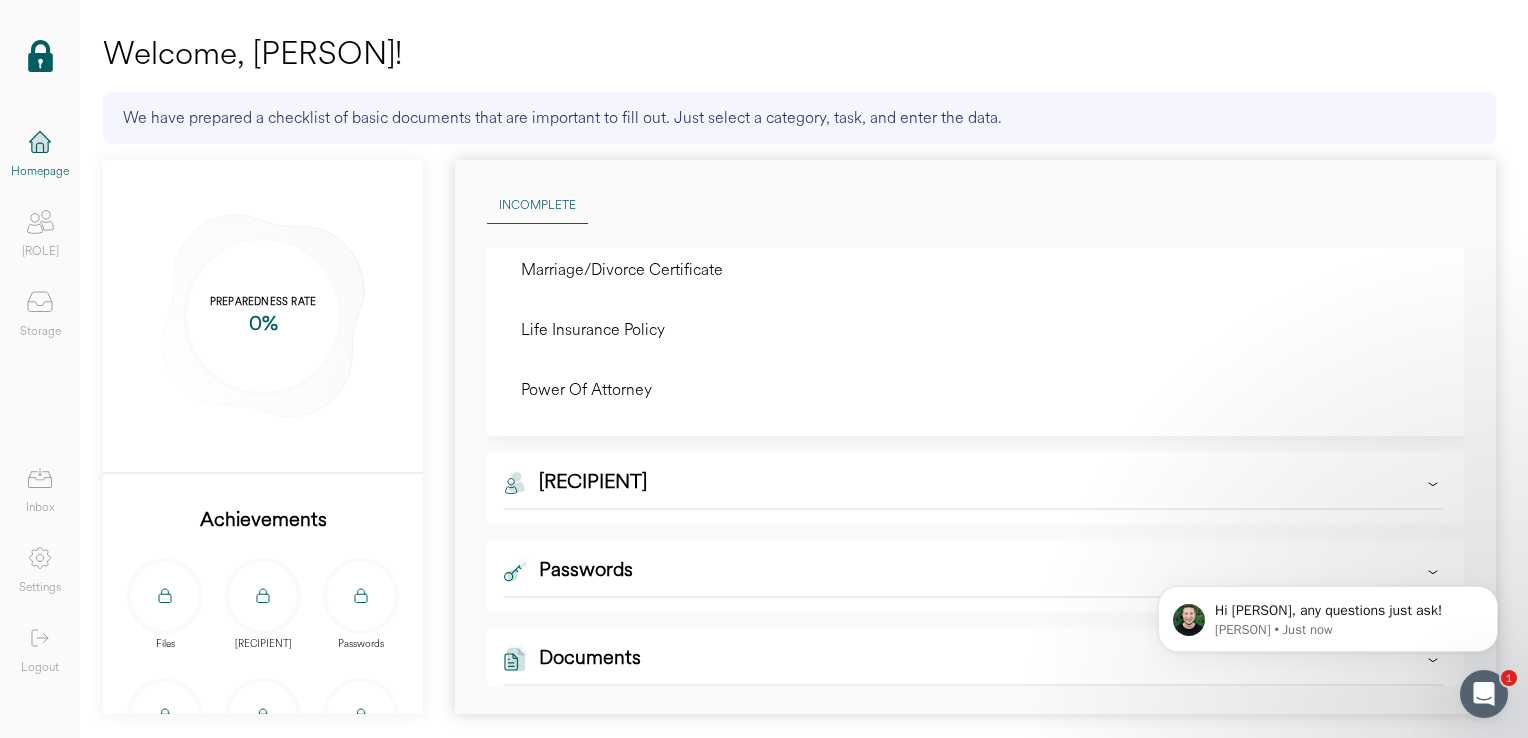 click on "[RECIPIENT]" at bounding box center [973, 488] 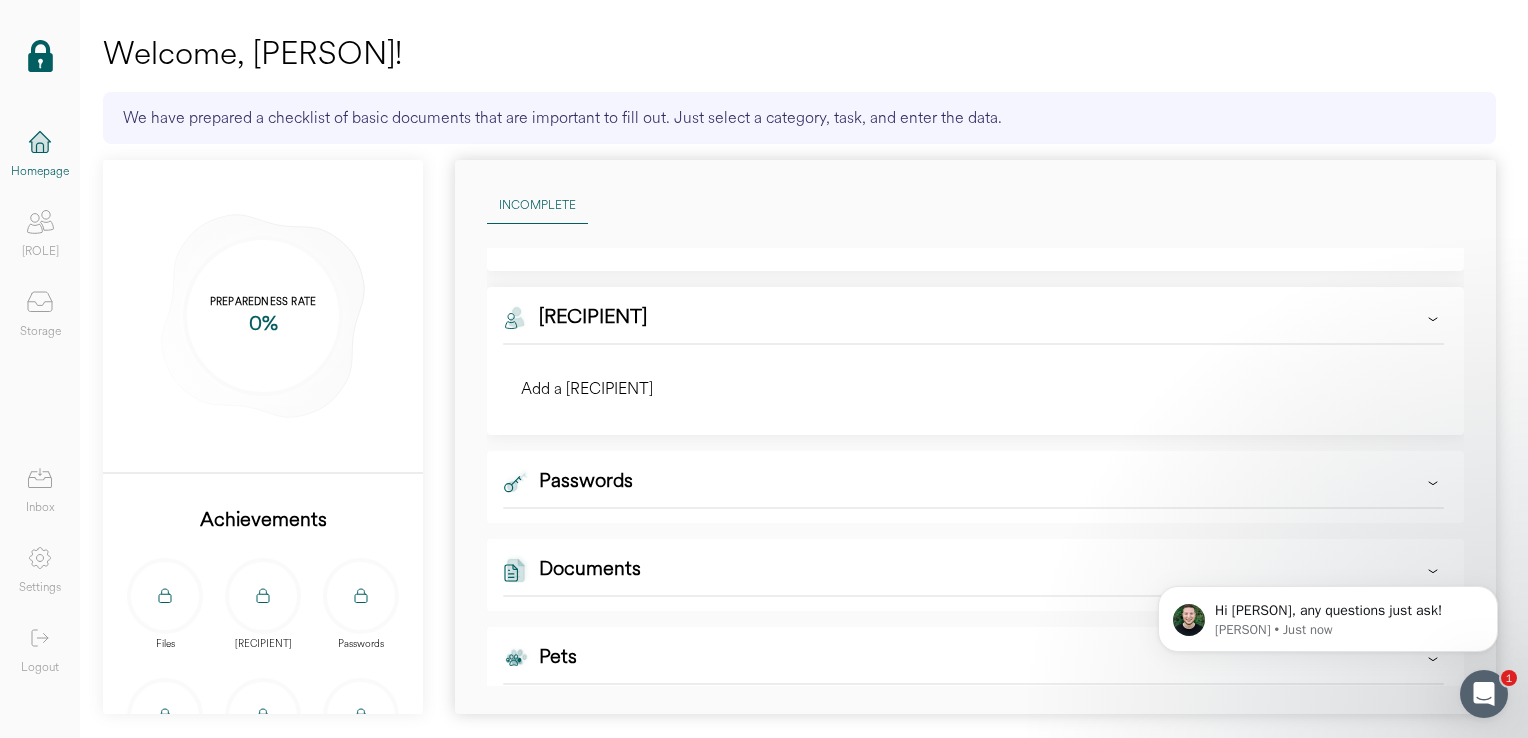 scroll, scrollTop: 400, scrollLeft: 0, axis: vertical 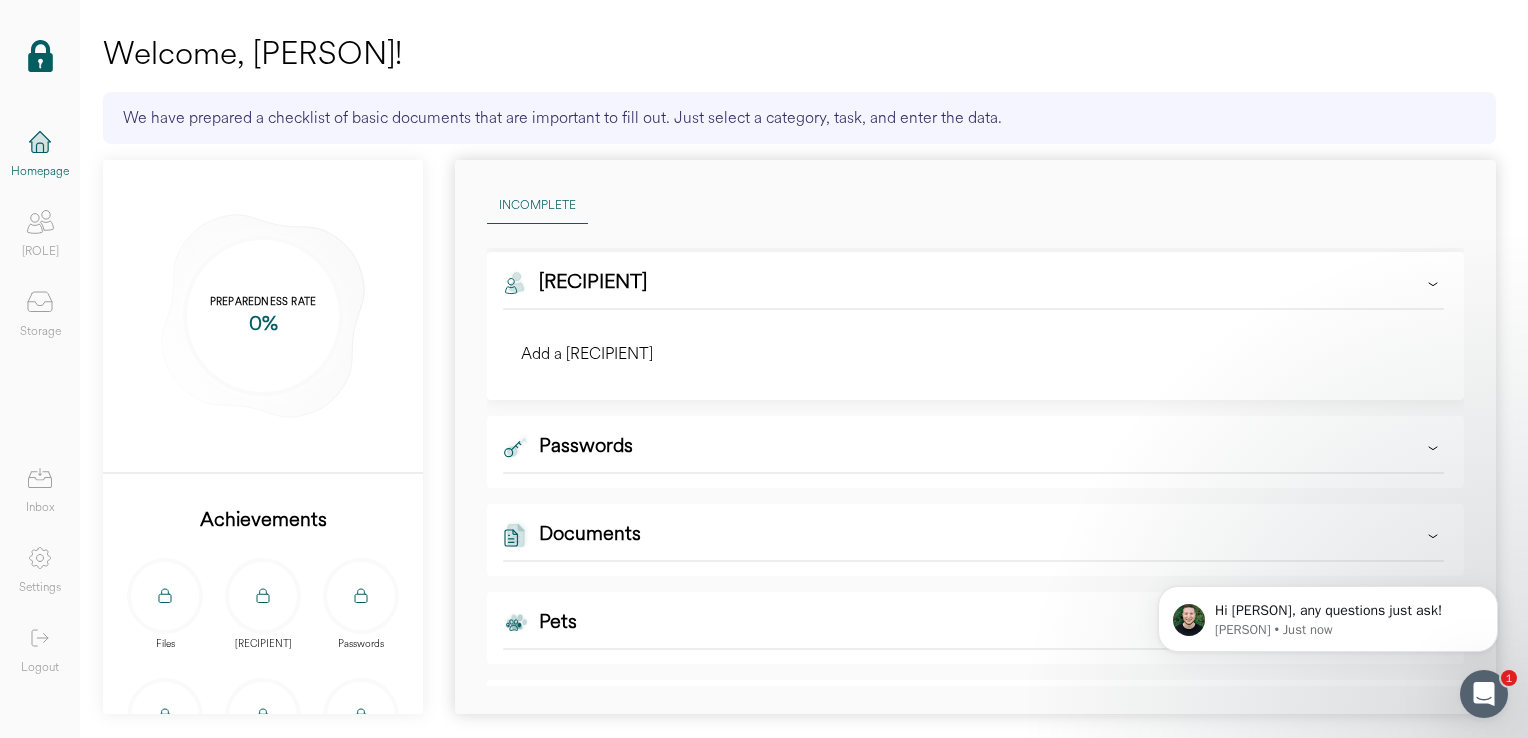 click on "Passwords" at bounding box center (973, 452) 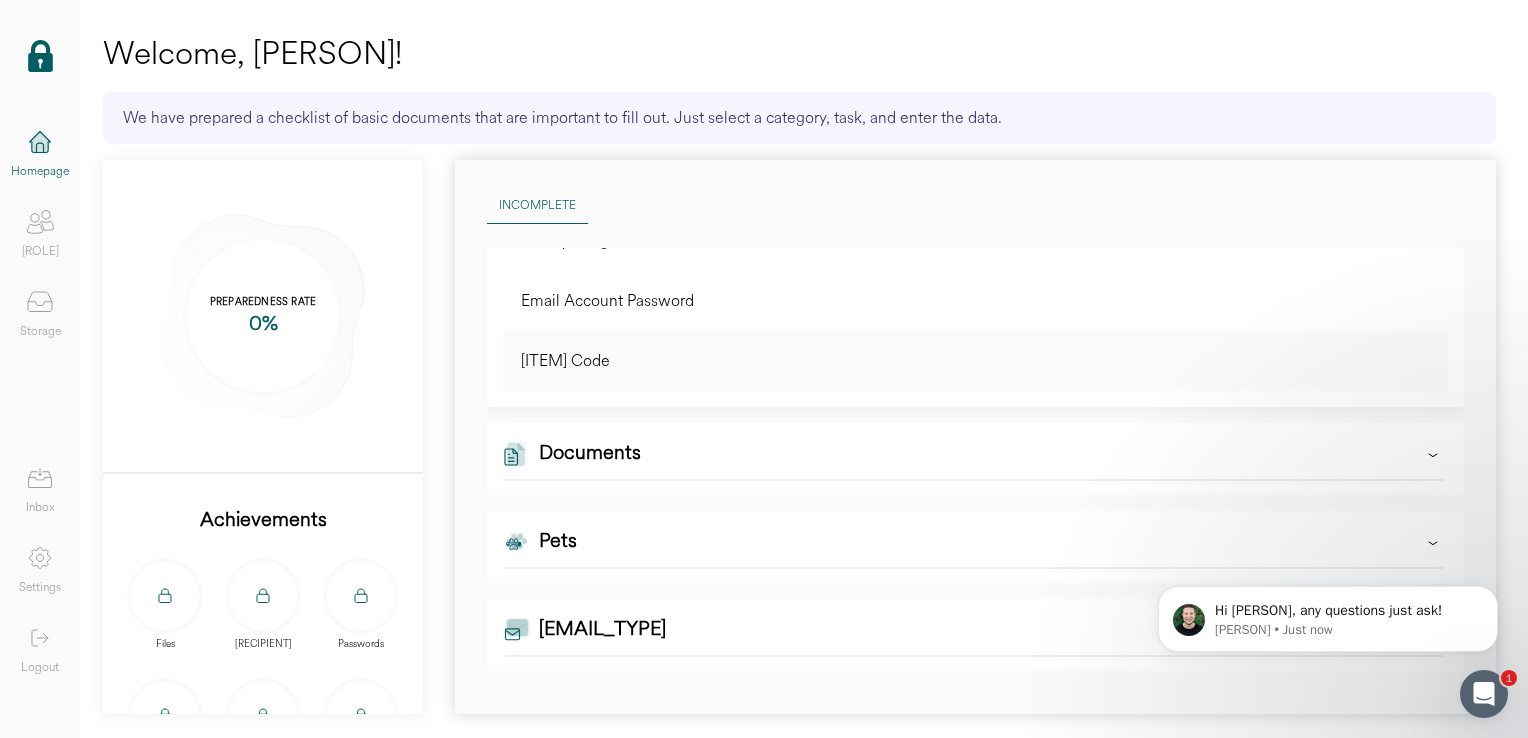 scroll, scrollTop: 1100, scrollLeft: 0, axis: vertical 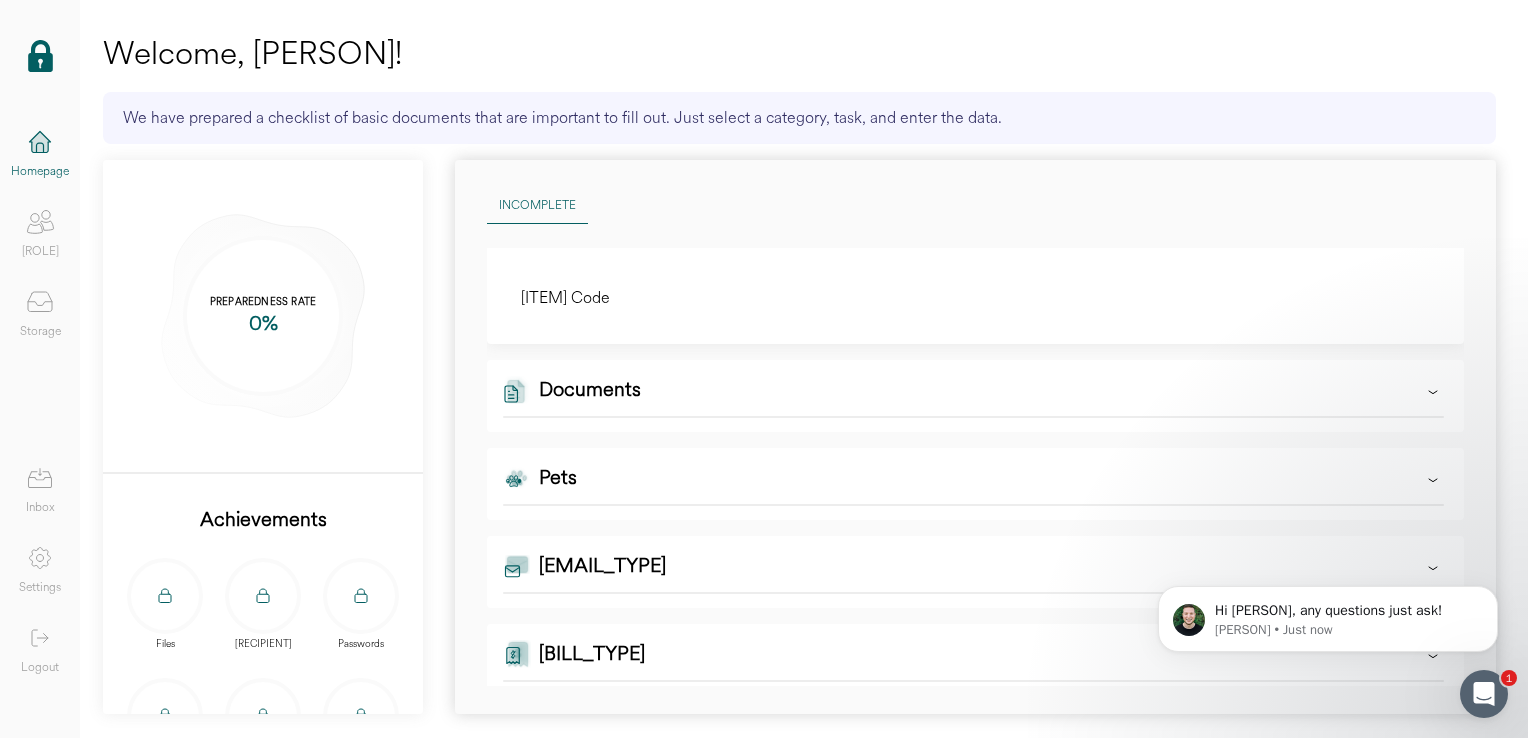 click on "Documents" at bounding box center (973, 396) 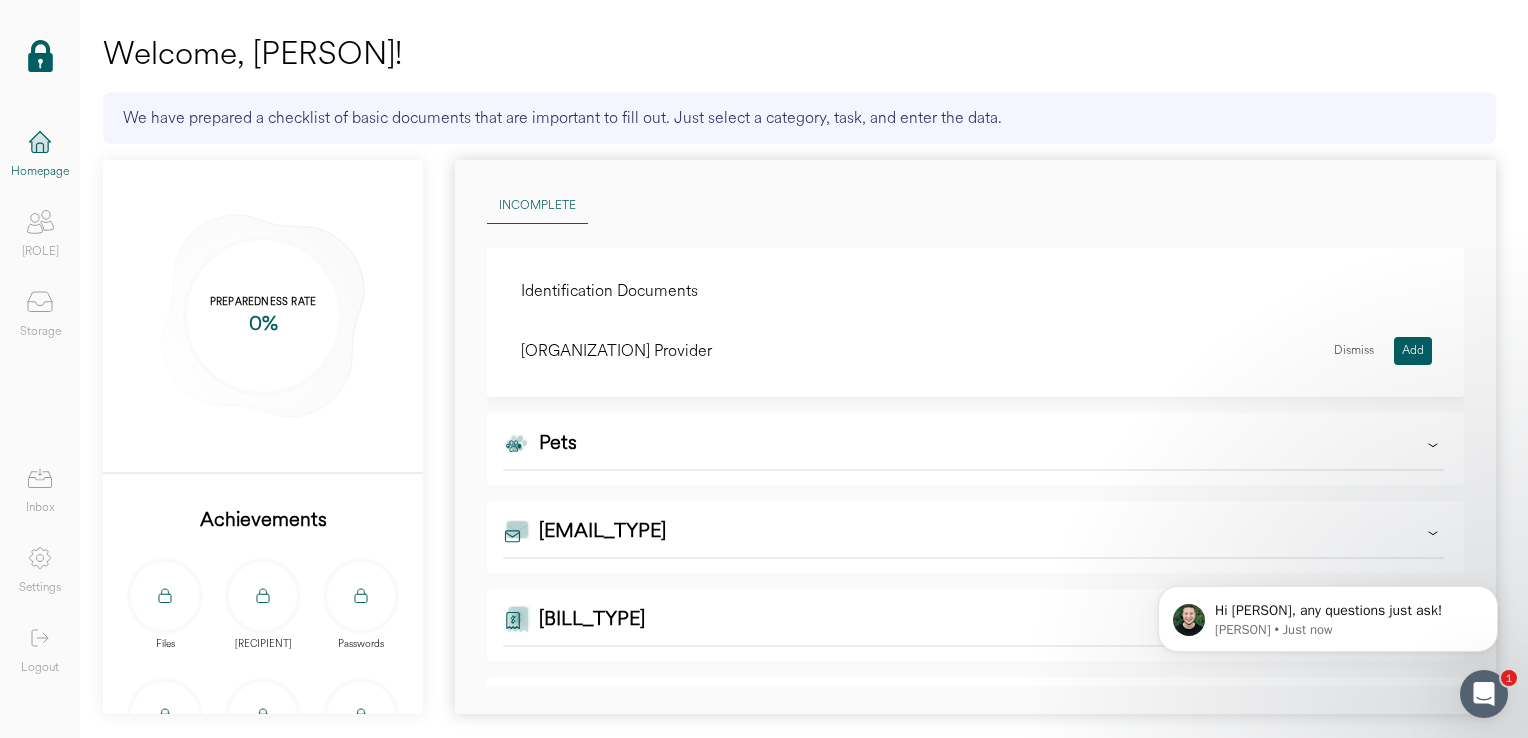 scroll, scrollTop: 1900, scrollLeft: 0, axis: vertical 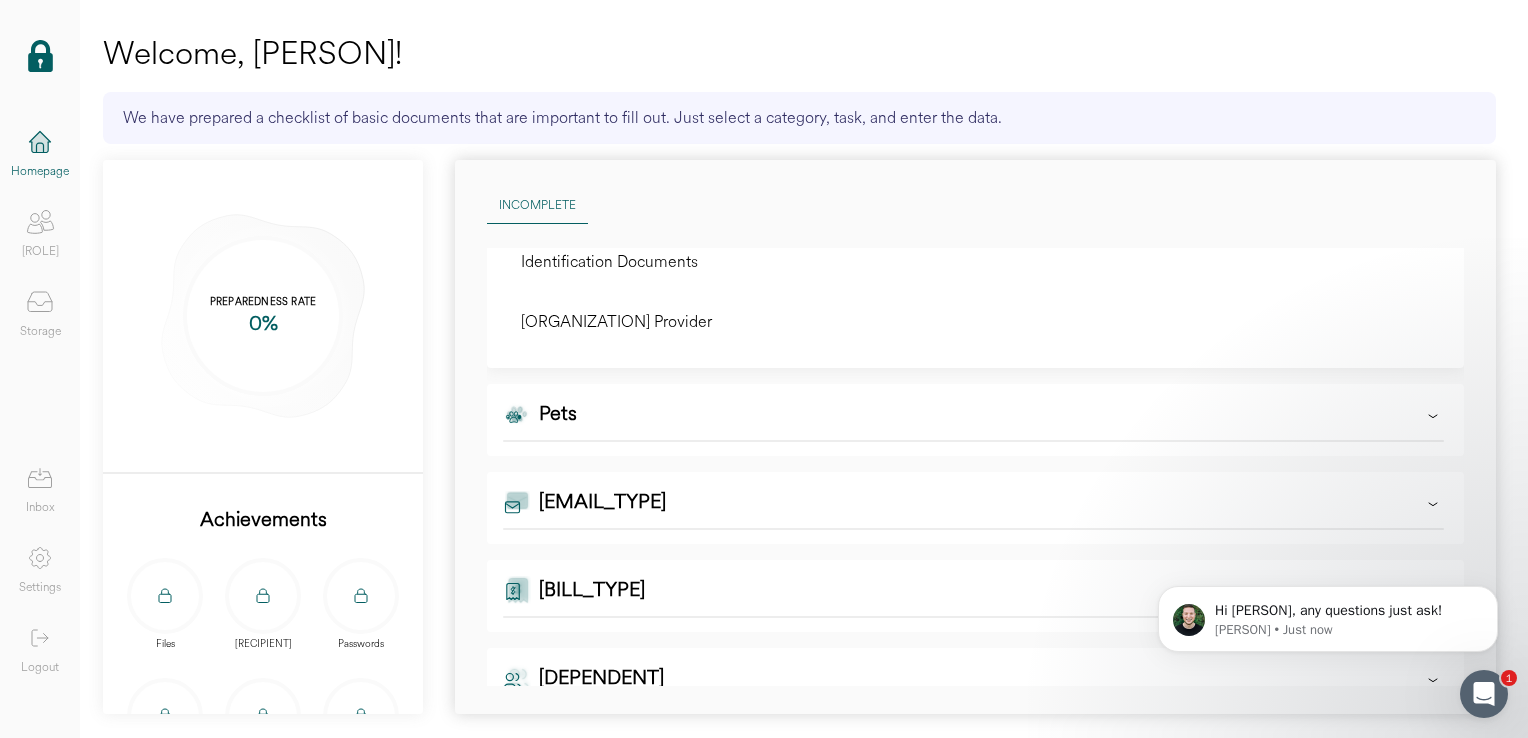 click on "Pets" at bounding box center (973, 420) 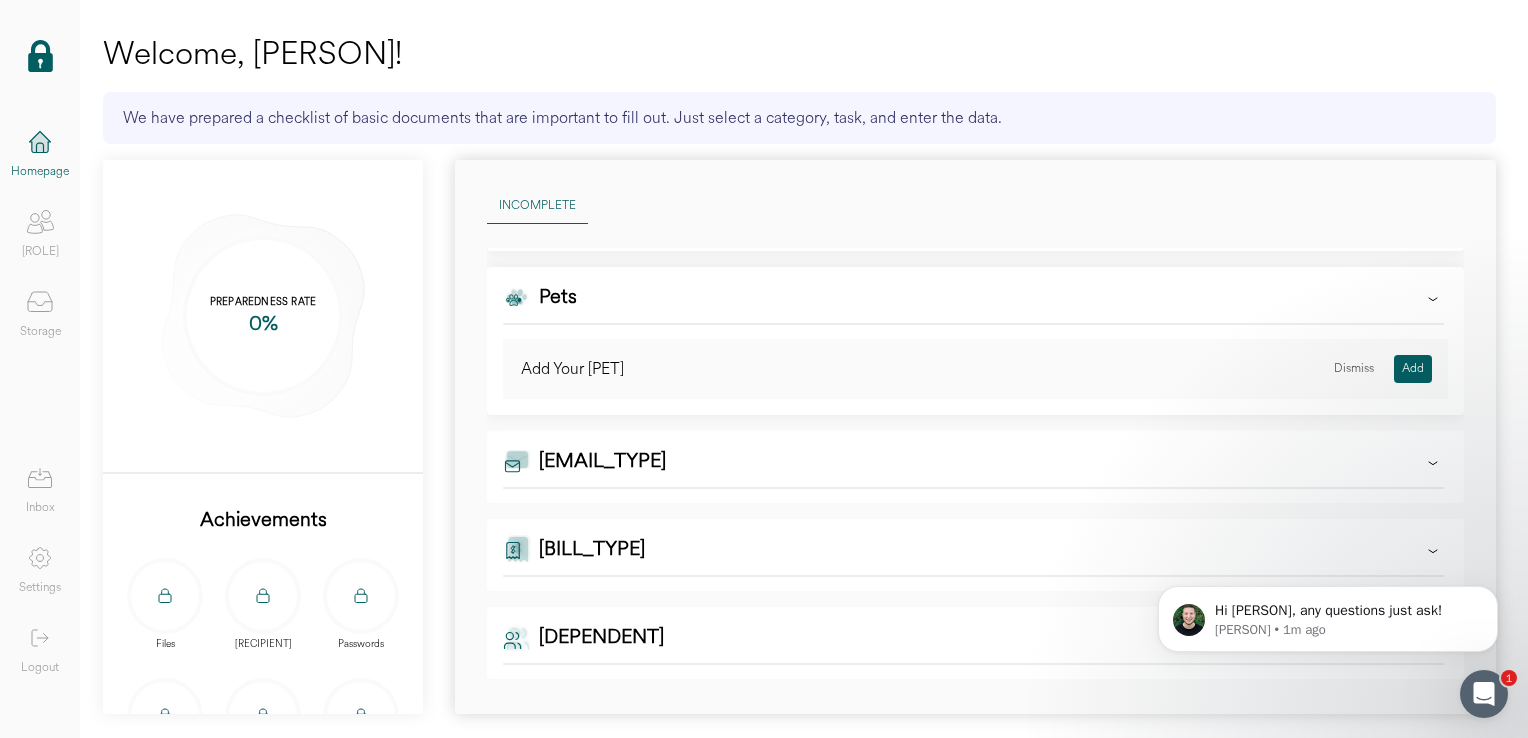 scroll, scrollTop: 2025, scrollLeft: 0, axis: vertical 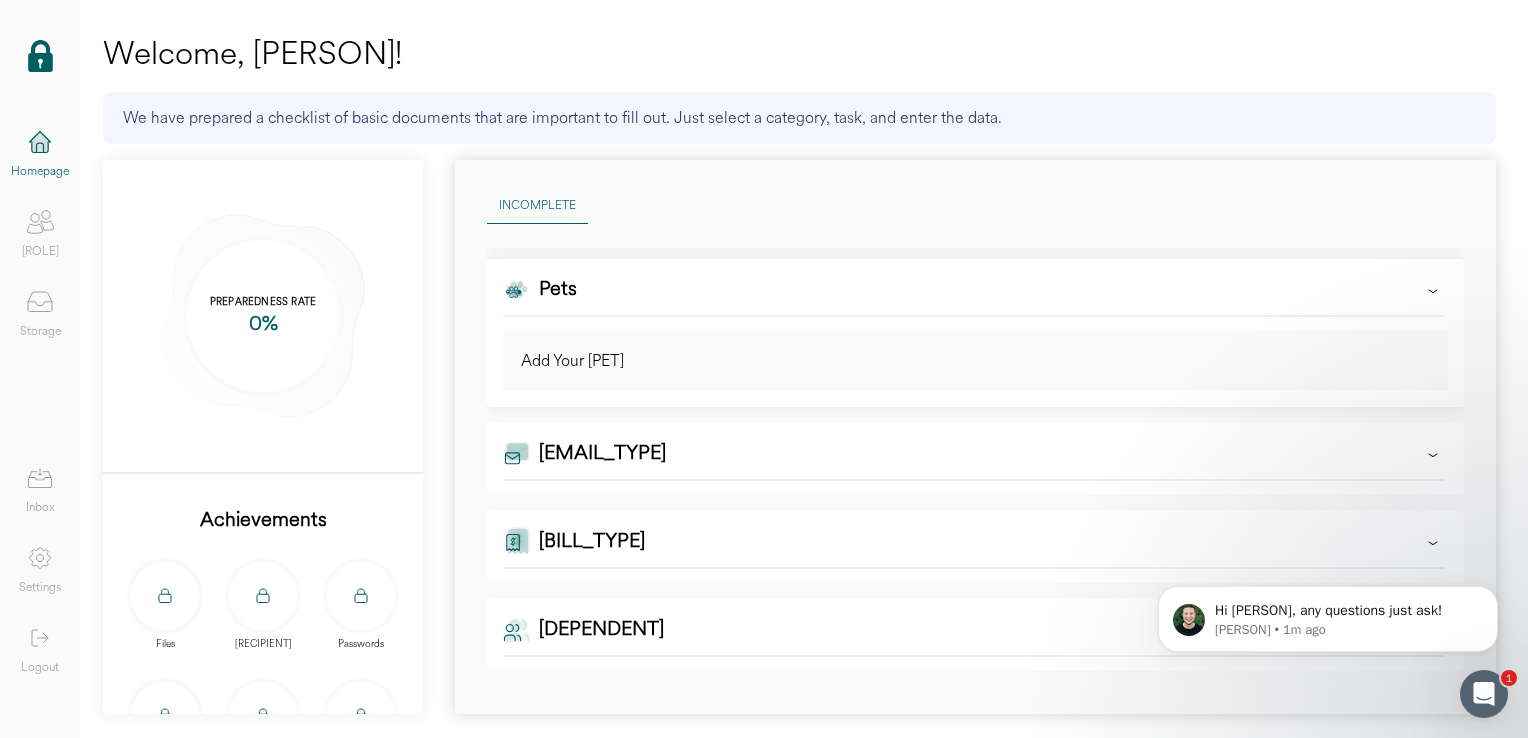 click on "[EMAIL_TYPE]" at bounding box center [973, 459] 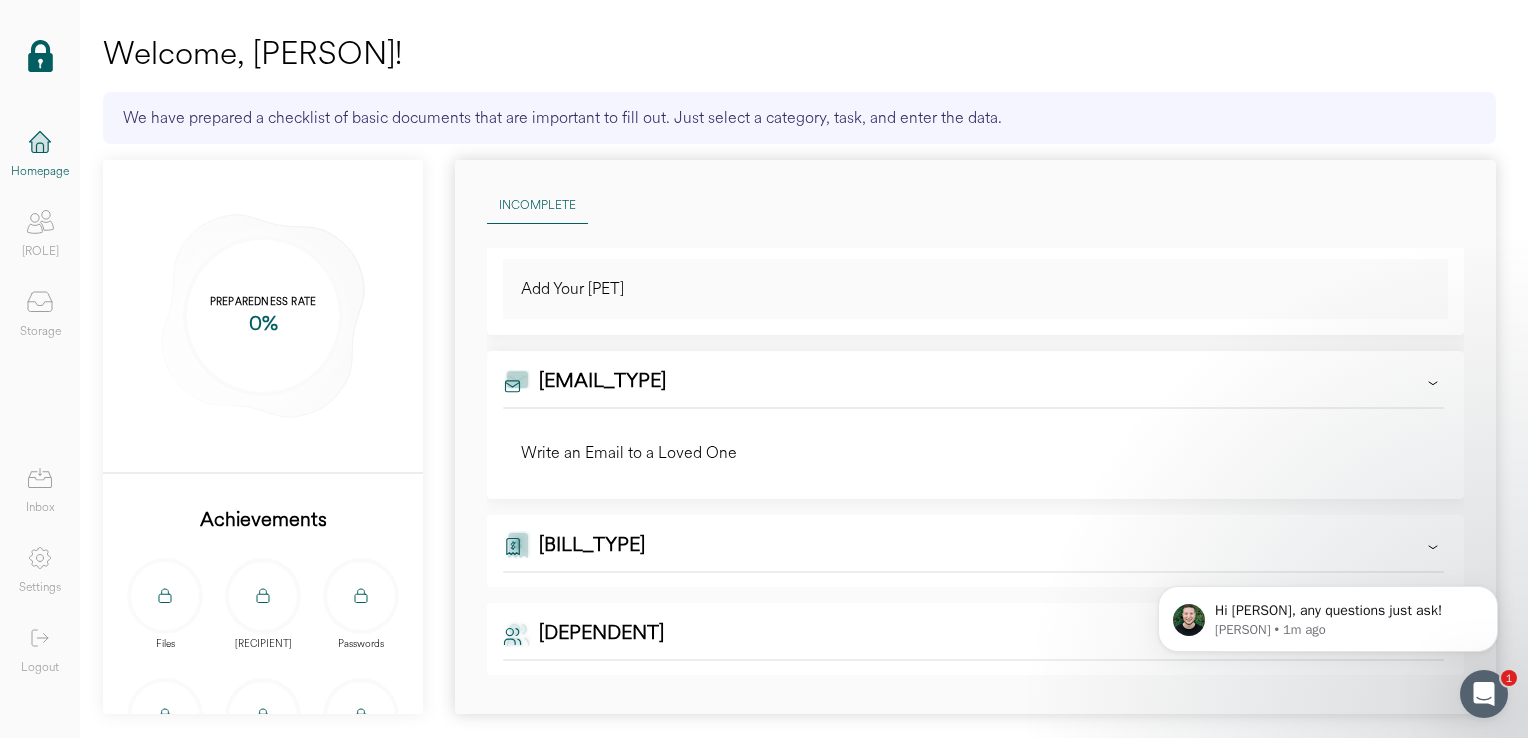 scroll, scrollTop: 2101, scrollLeft: 0, axis: vertical 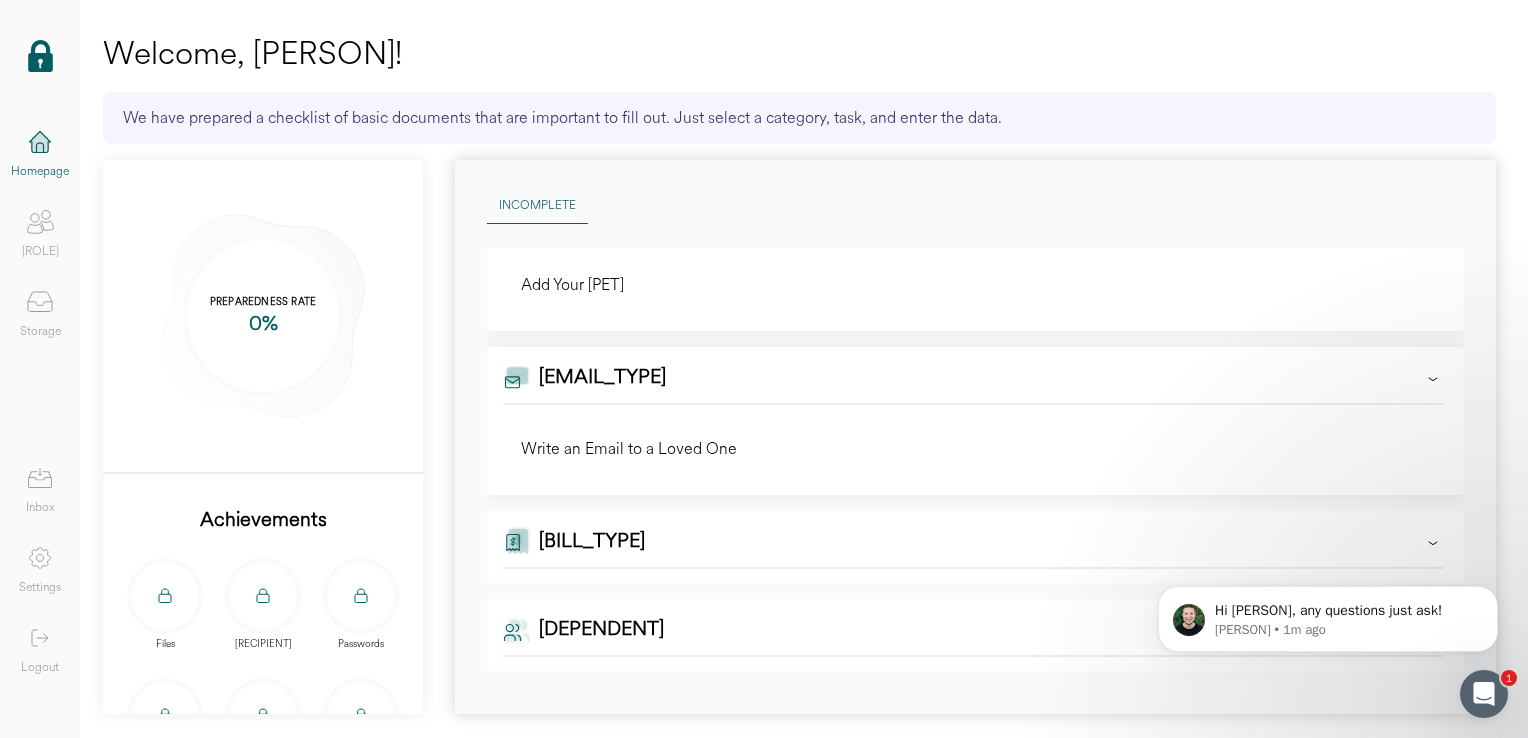 click on "[BILL_TYPE]" at bounding box center [973, 547] 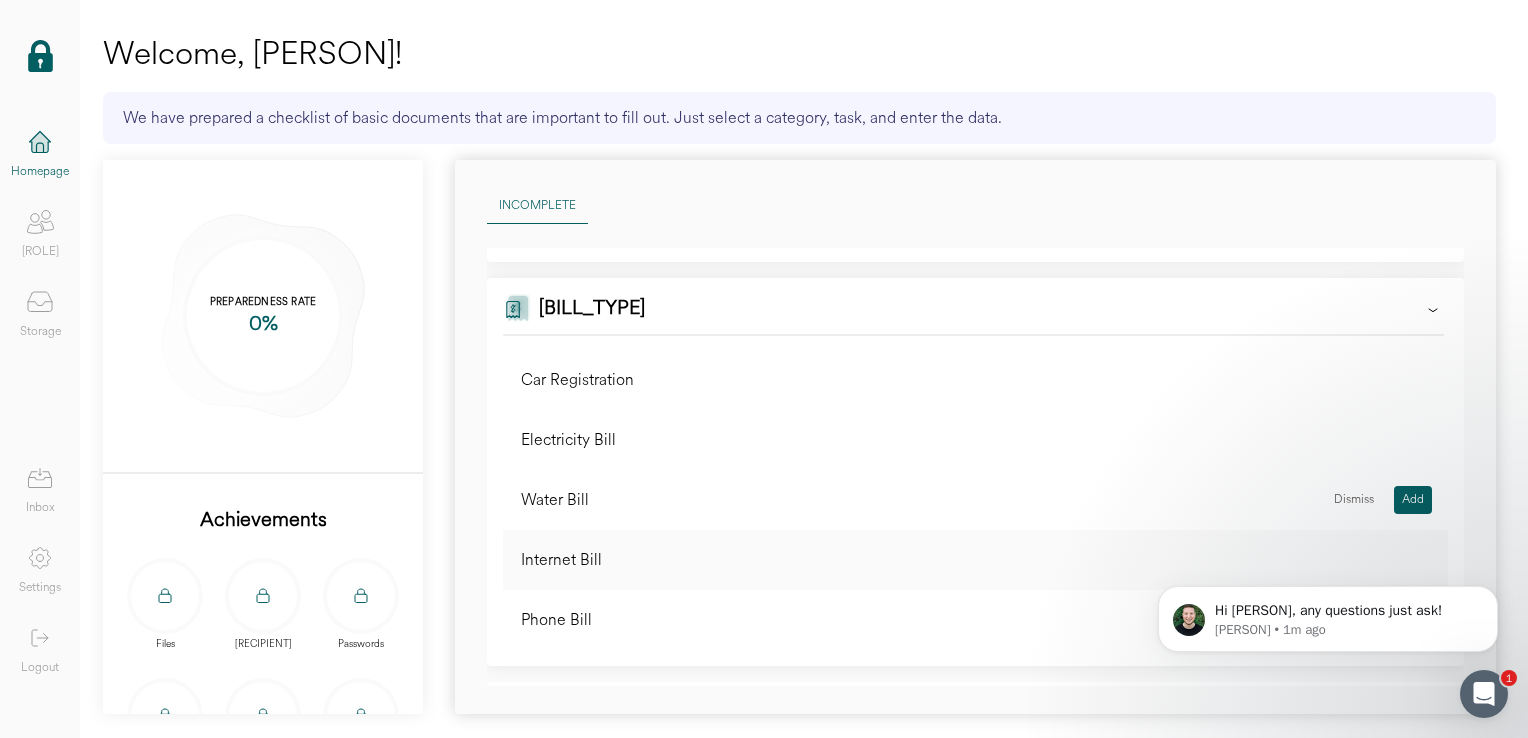 scroll, scrollTop: 2417, scrollLeft: 0, axis: vertical 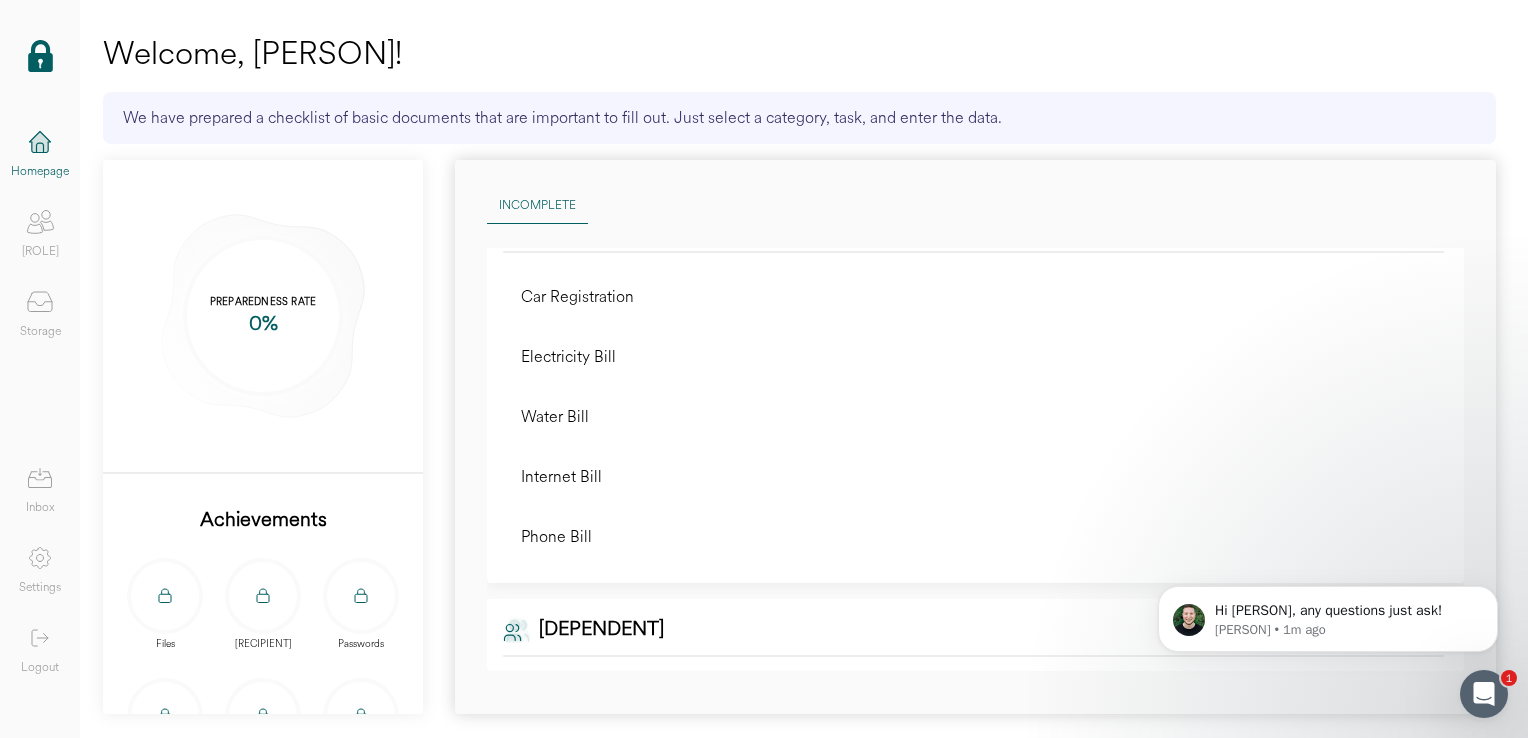 click on "[DEPENDENT]" at bounding box center (973, 635) 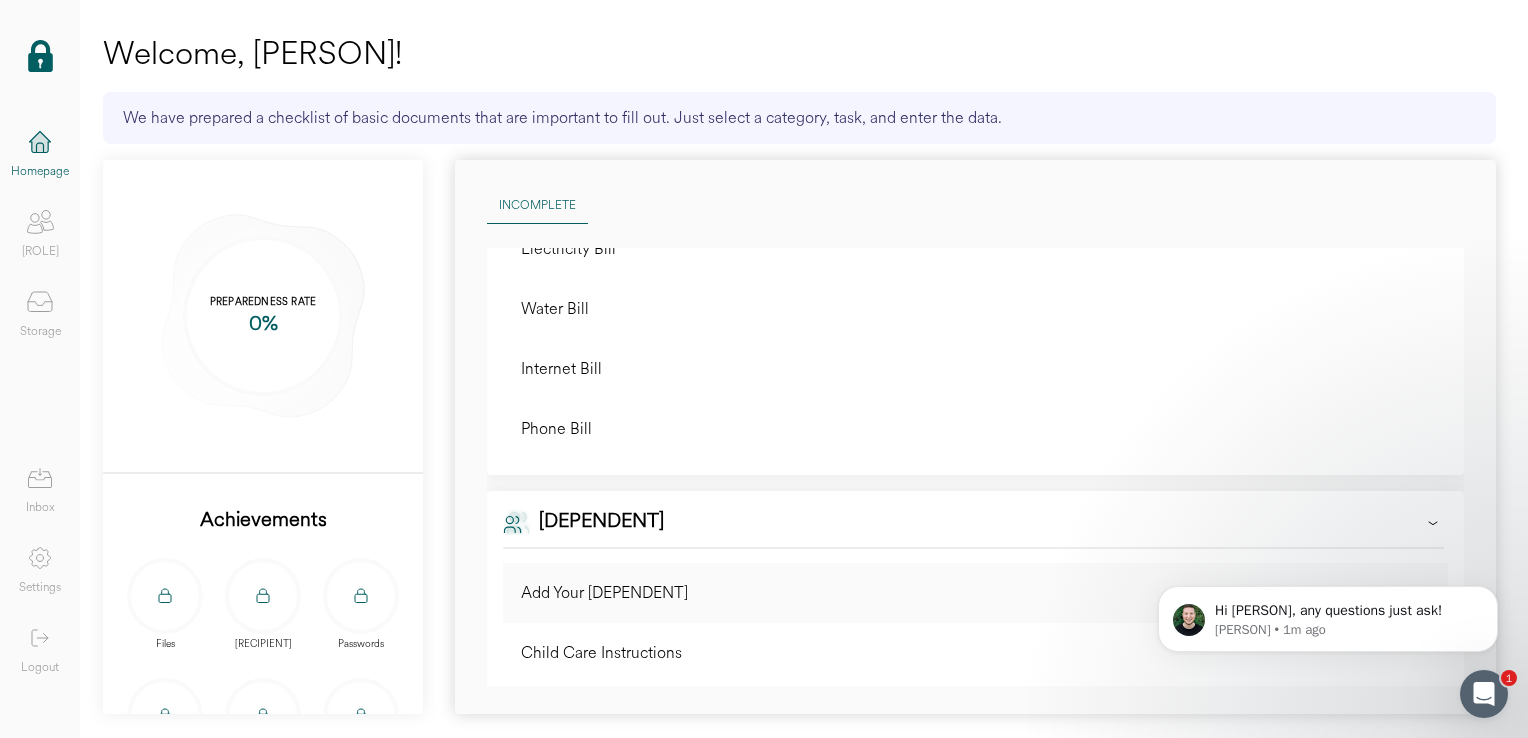 scroll, scrollTop: 2553, scrollLeft: 0, axis: vertical 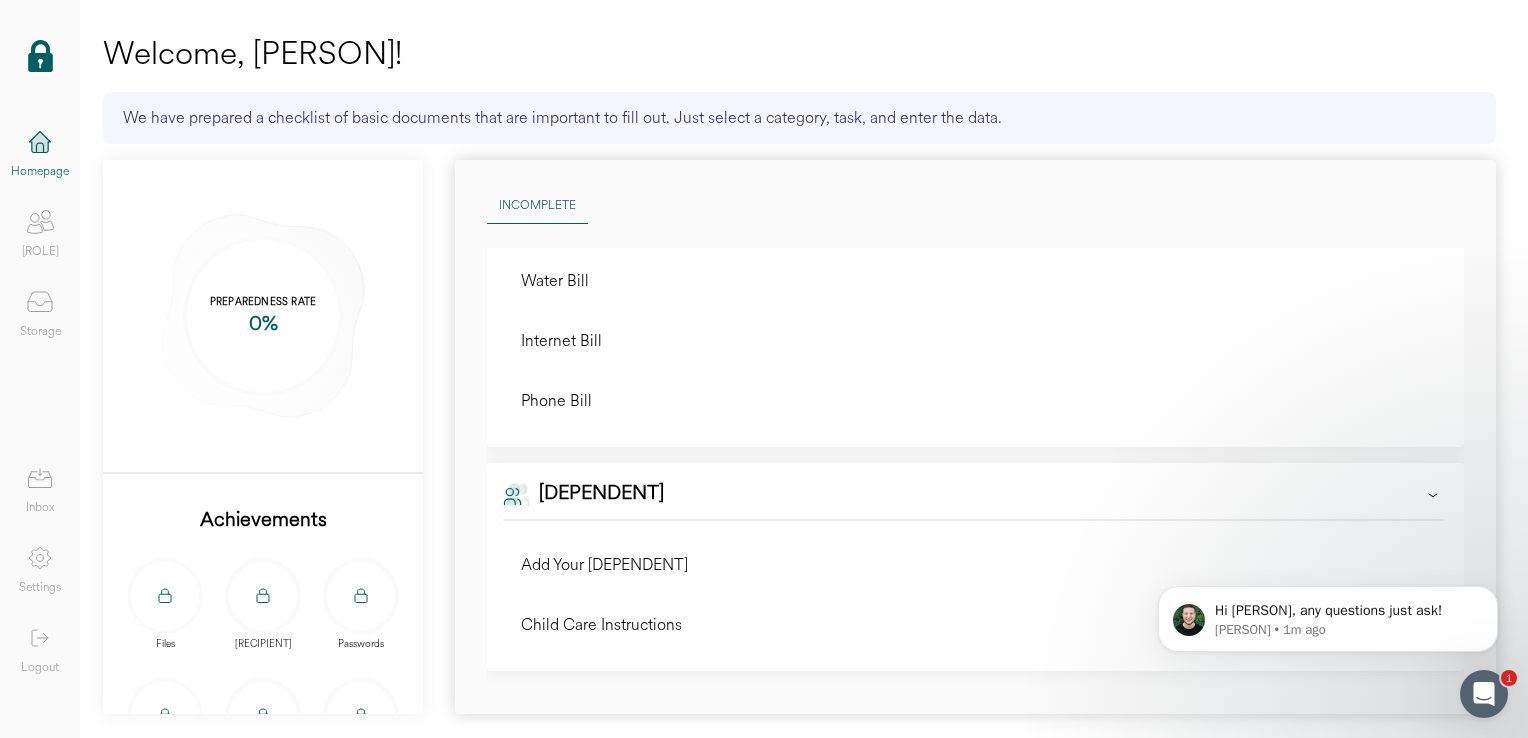 click 